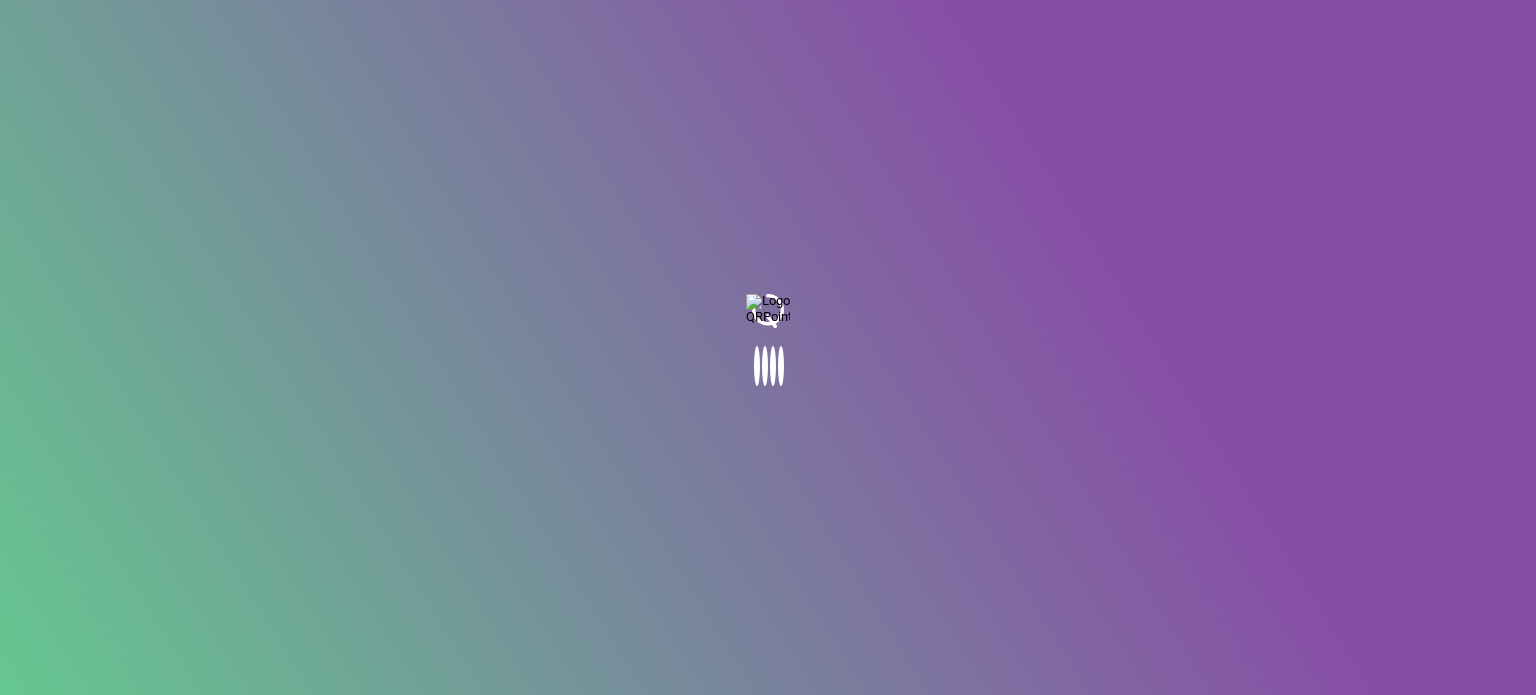 scroll, scrollTop: 0, scrollLeft: 0, axis: both 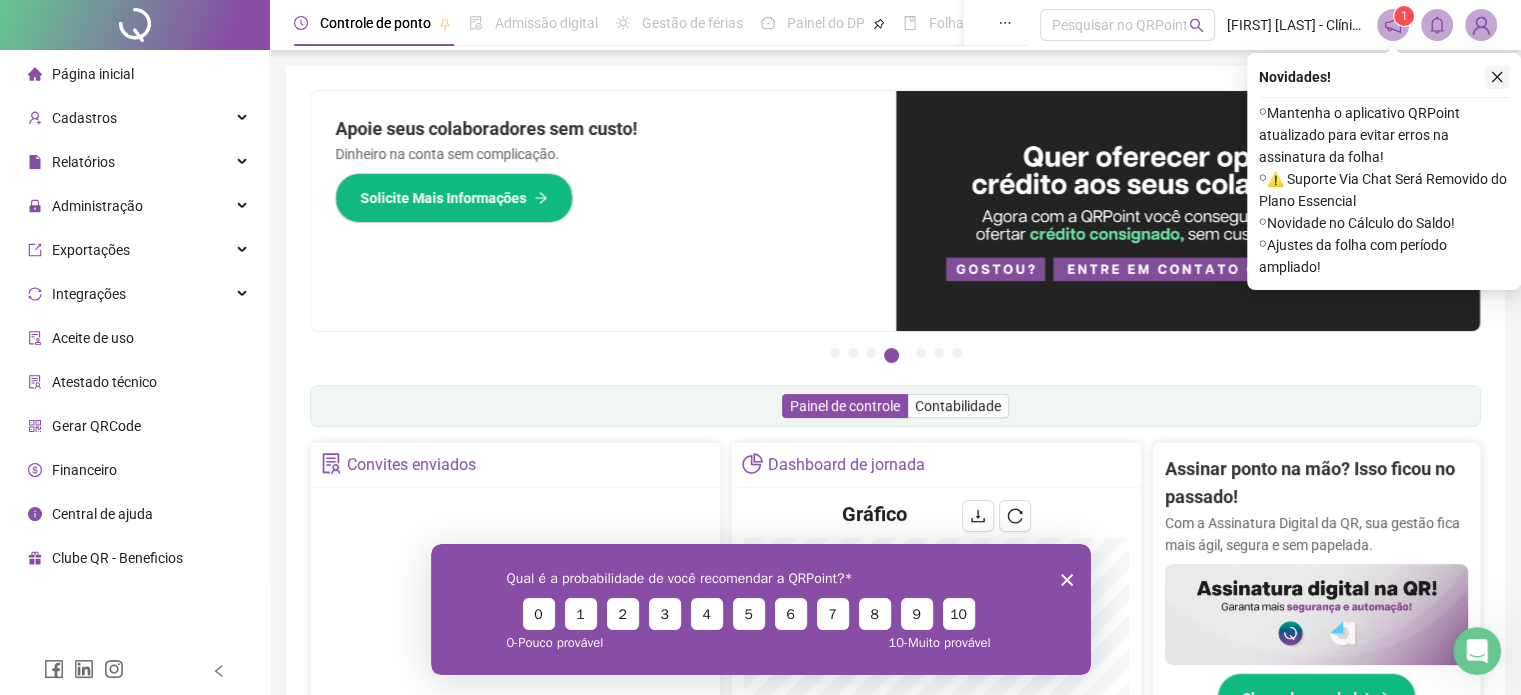 click 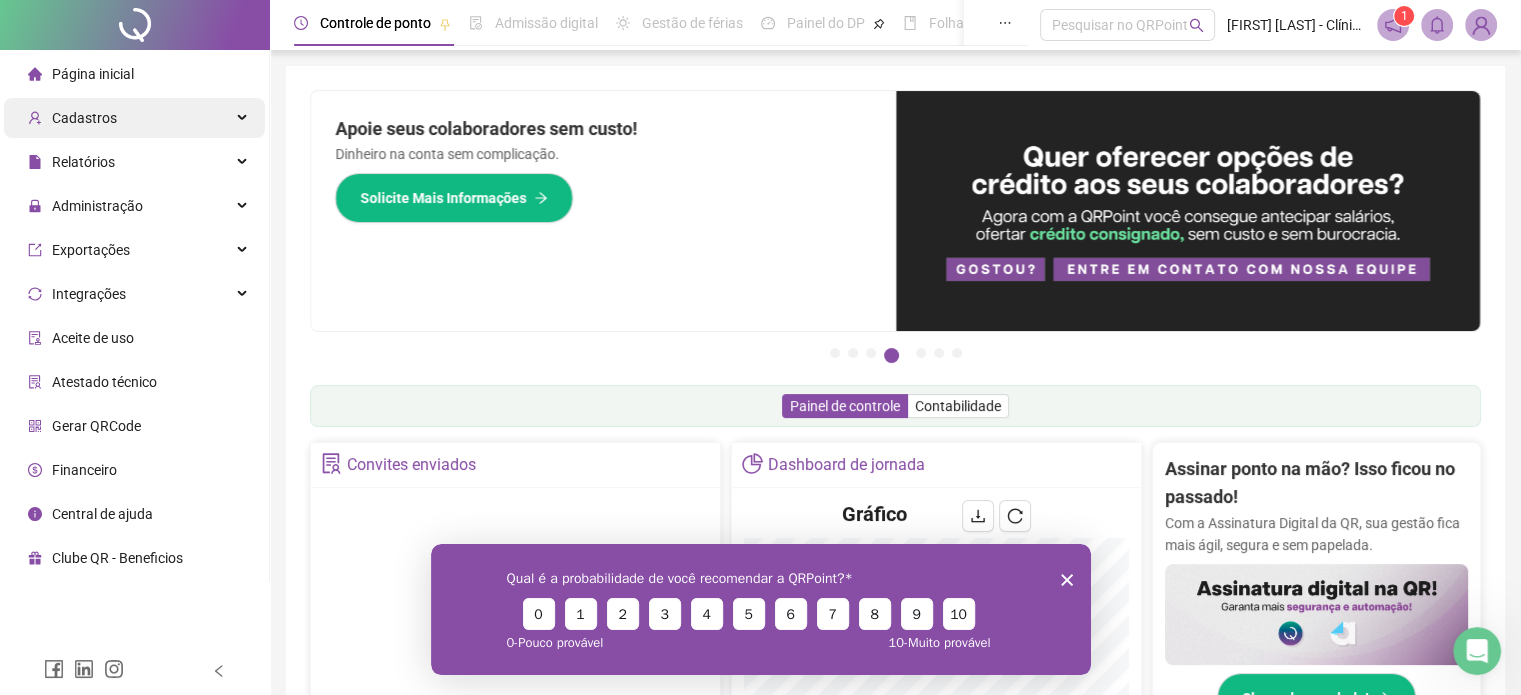 click on "Cadastros" at bounding box center [84, 118] 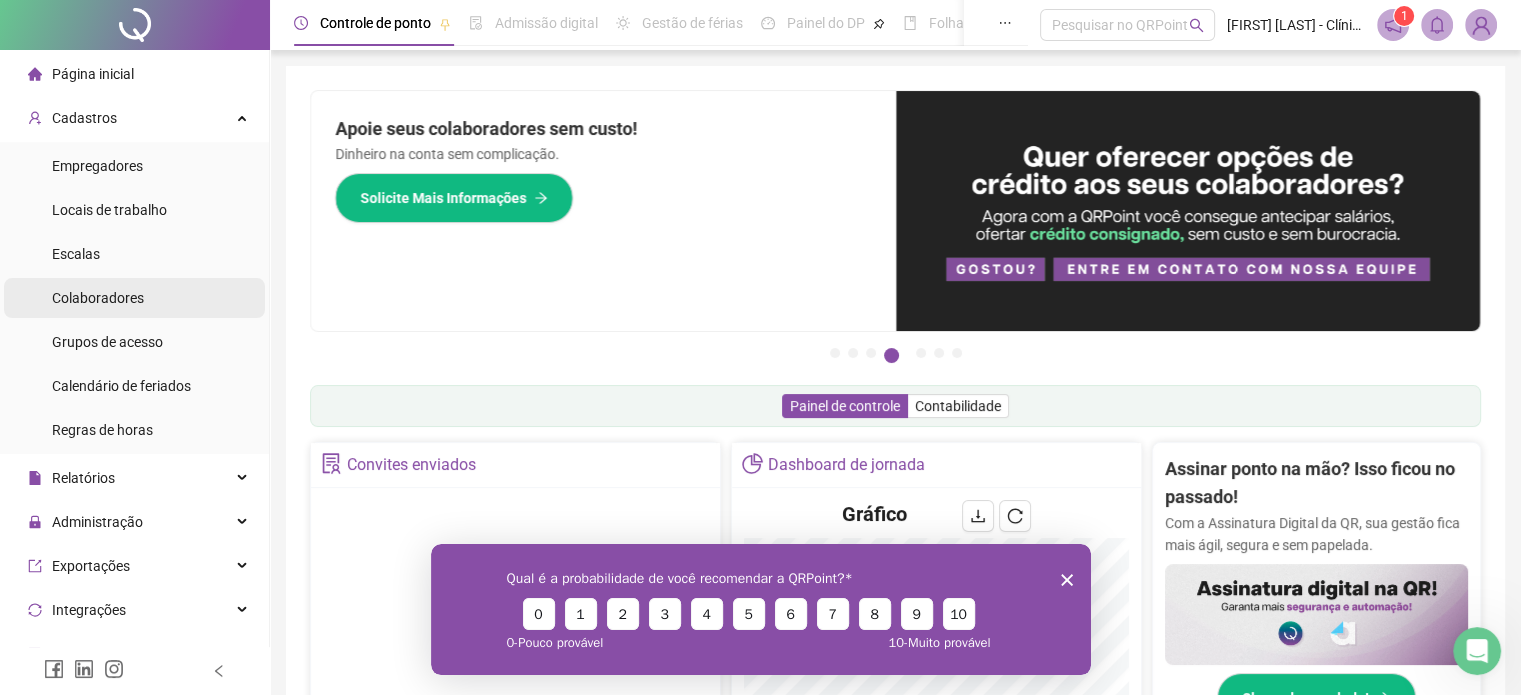 click on "Colaboradores" at bounding box center [98, 298] 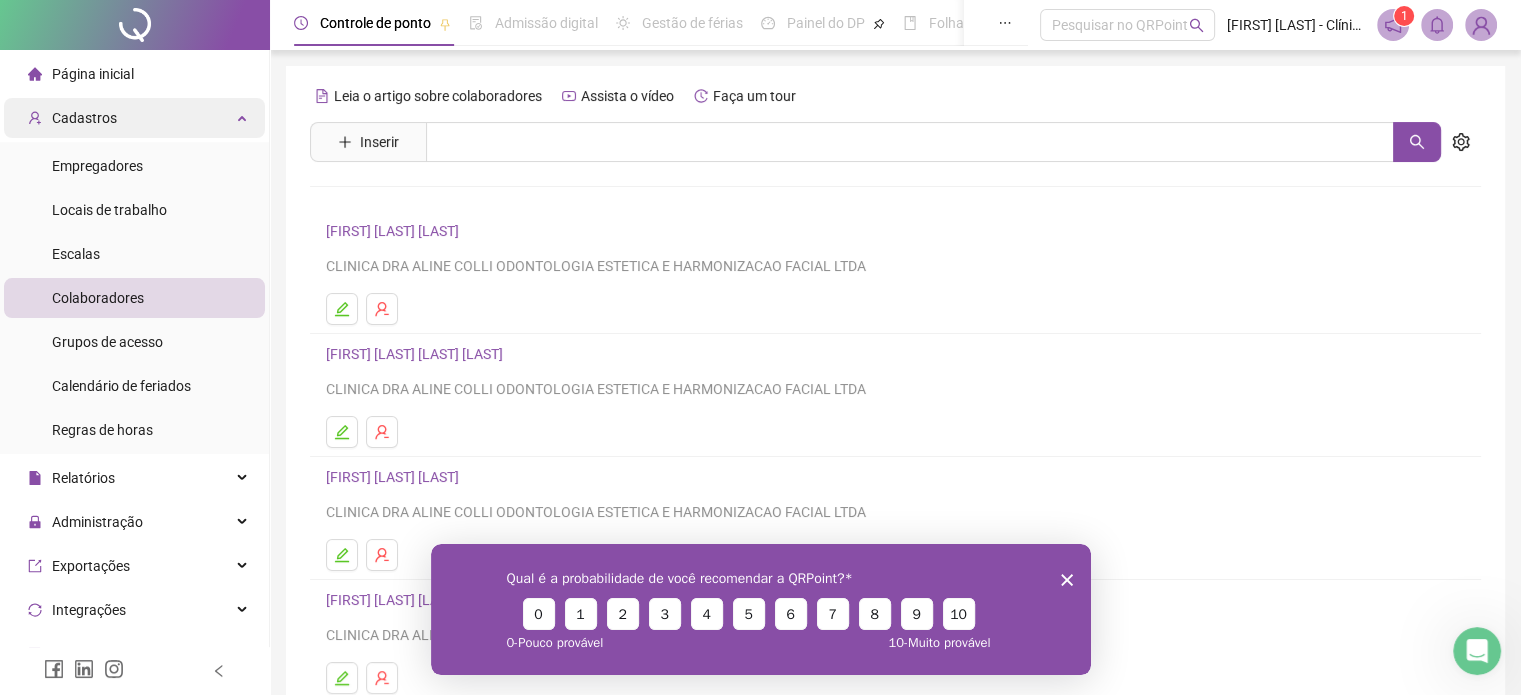 click on "Cadastros" at bounding box center [84, 118] 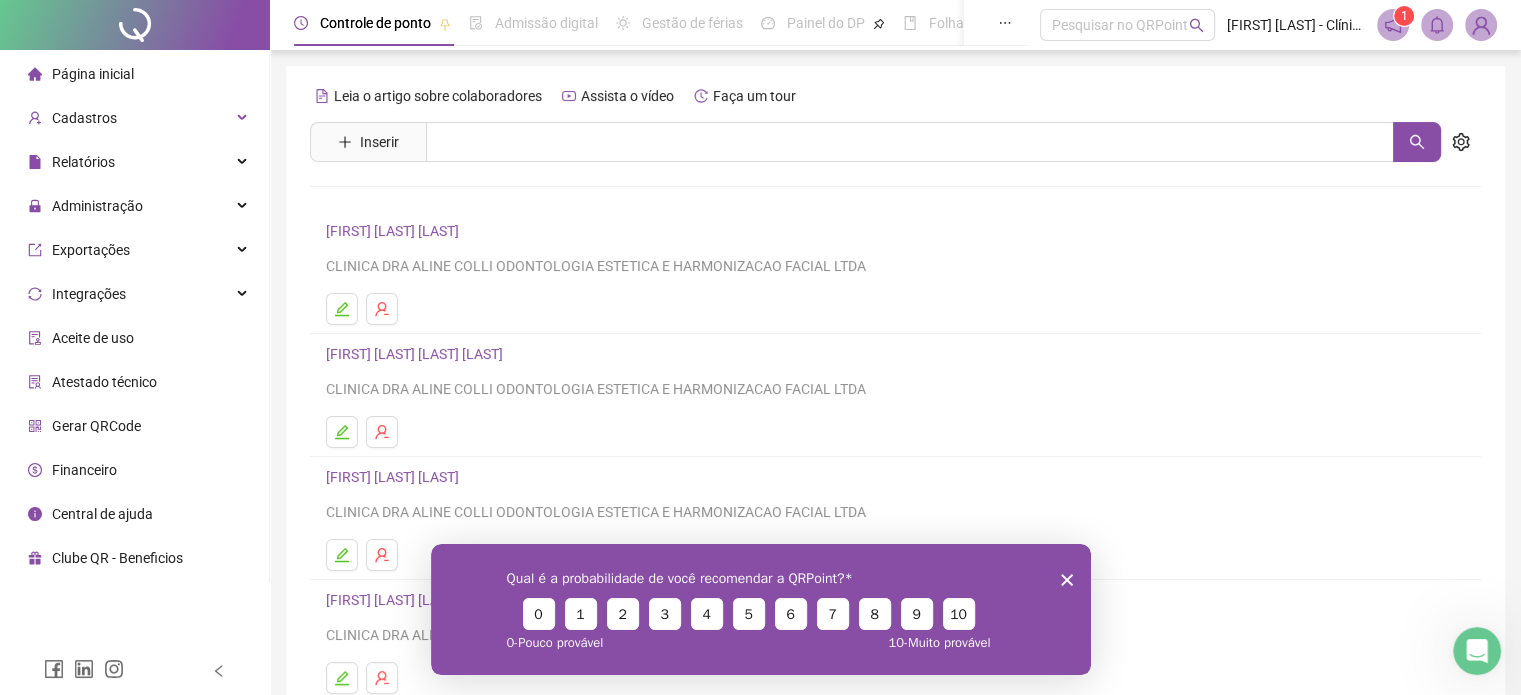 click on "Administração" at bounding box center [85, 206] 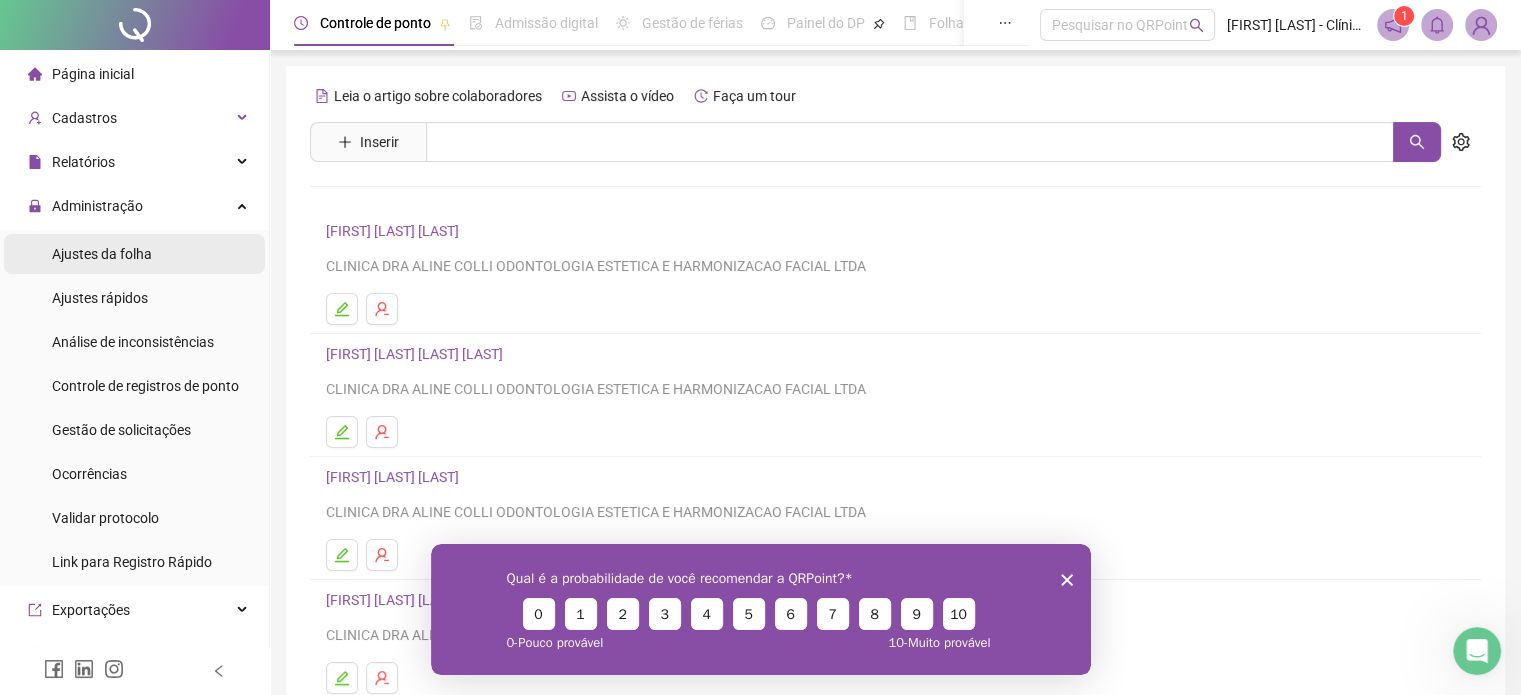 click on "Ajustes da folha" at bounding box center [102, 254] 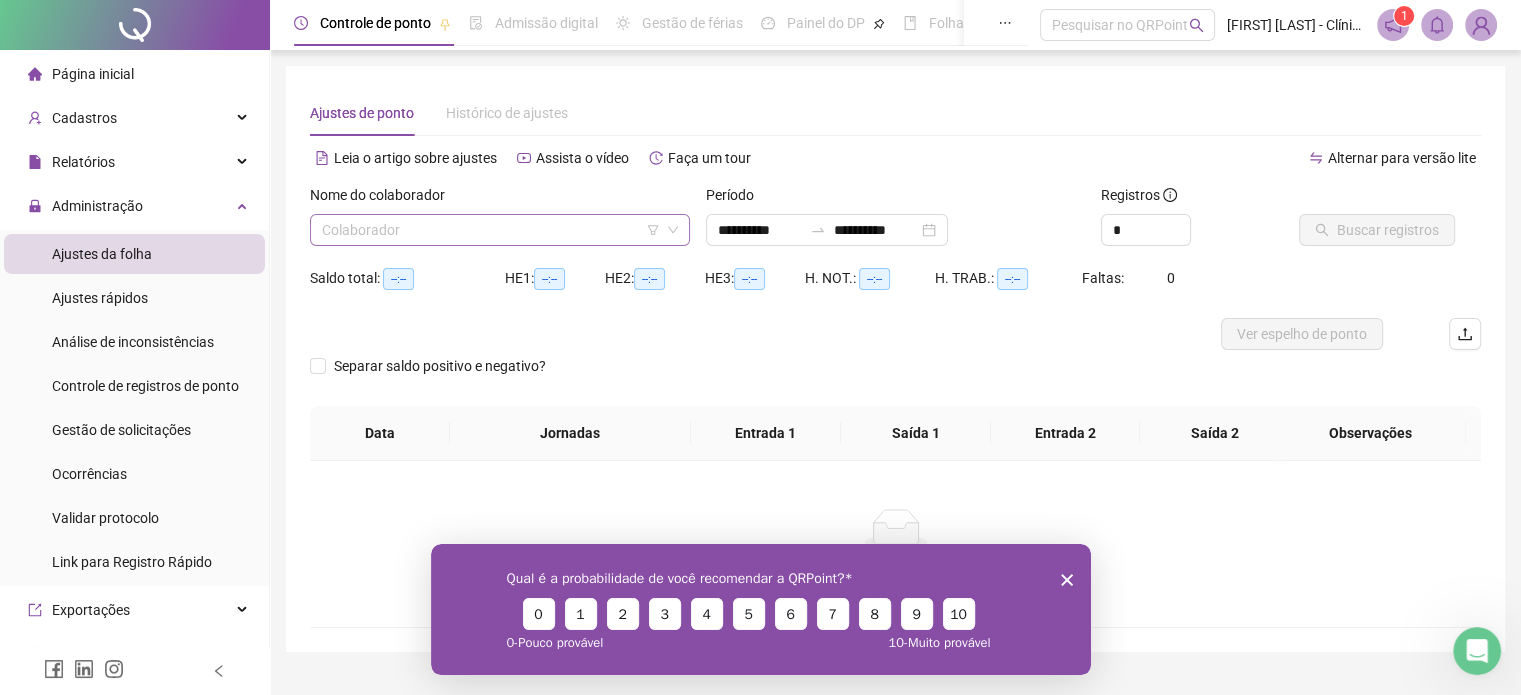 click at bounding box center [491, 230] 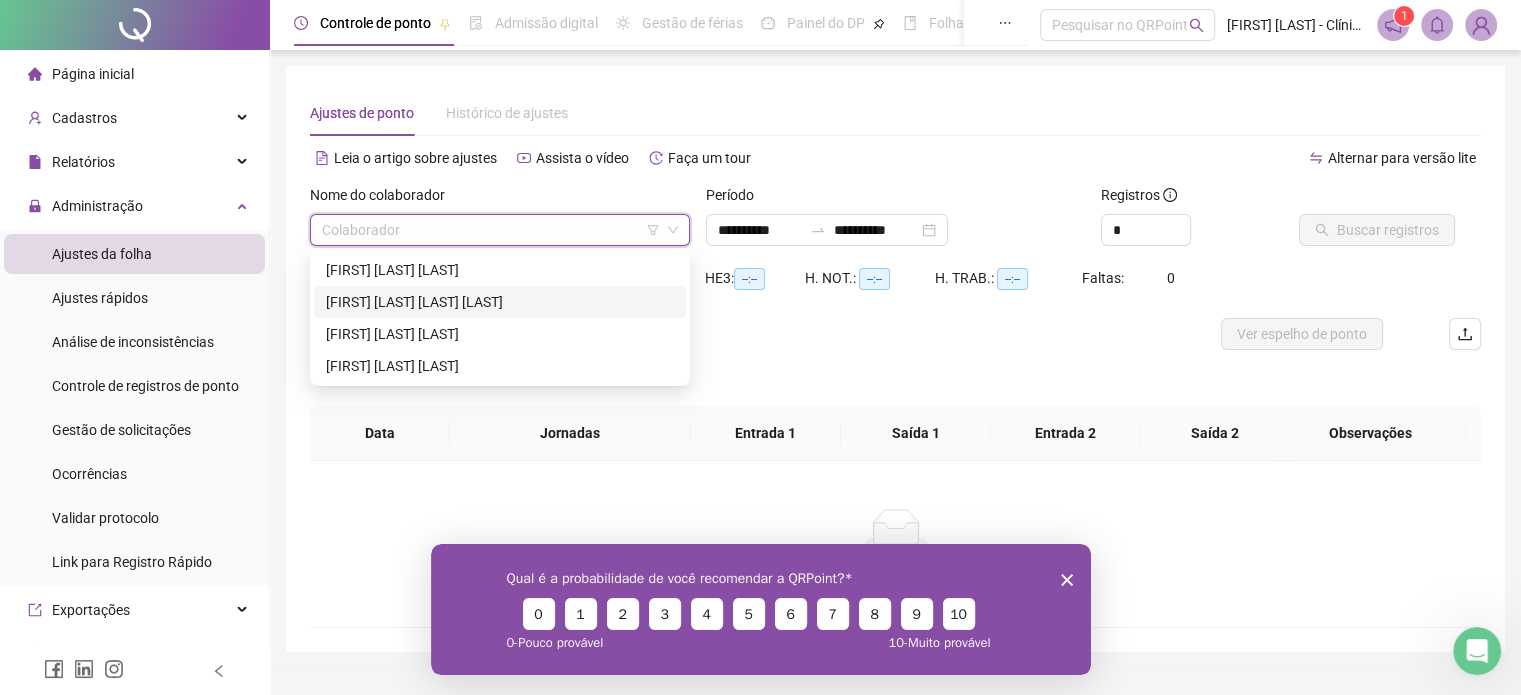 click on "[FIRST] [LAST] [LAST] [LAST]" at bounding box center (500, 302) 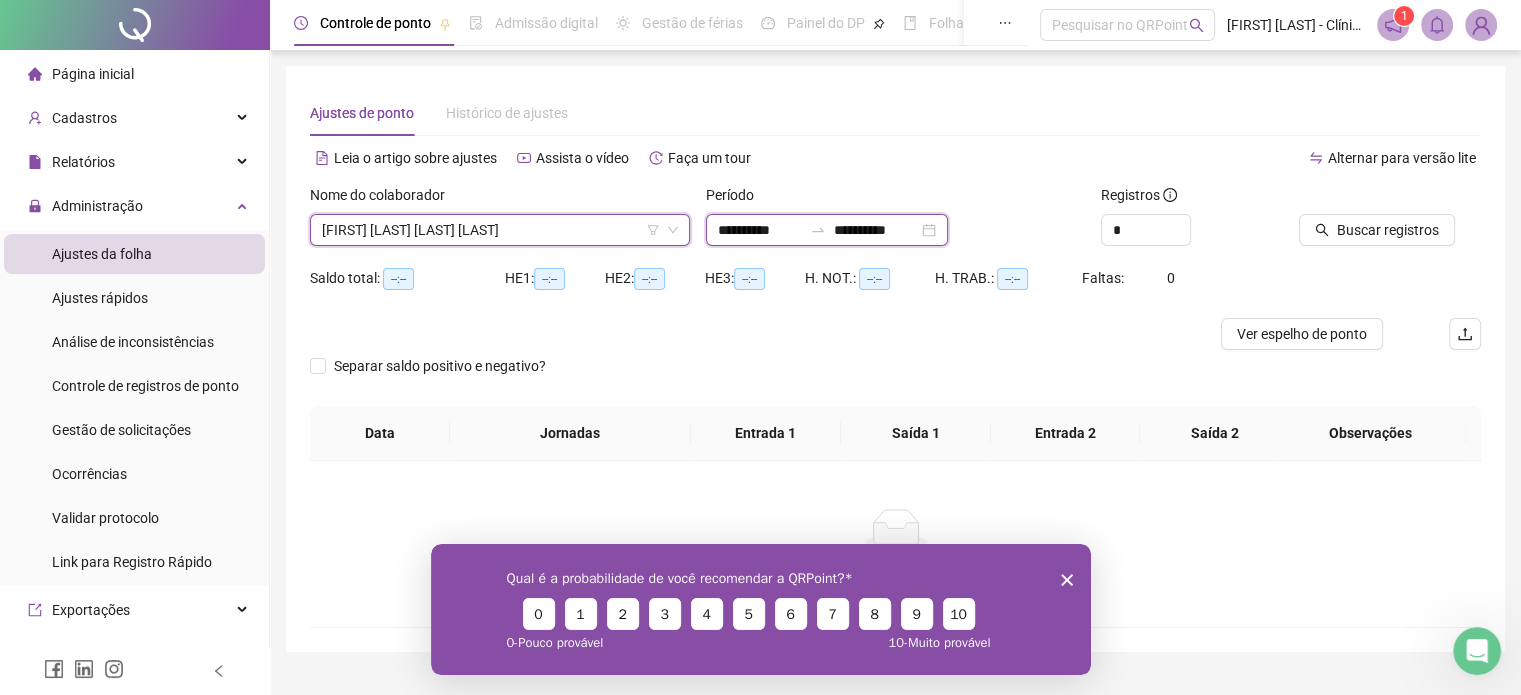 drag, startPoint x: 774, startPoint y: 221, endPoint x: 792, endPoint y: 233, distance: 21.633308 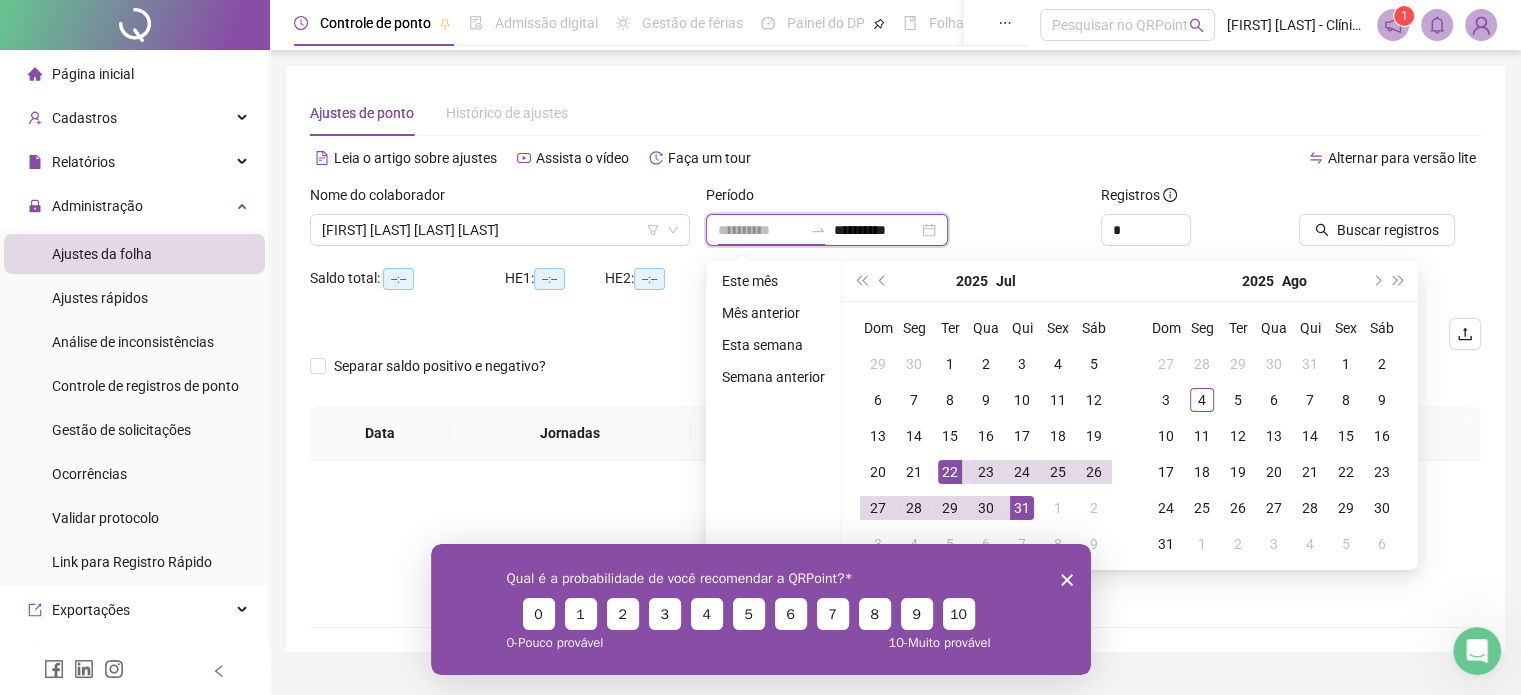 type on "**********" 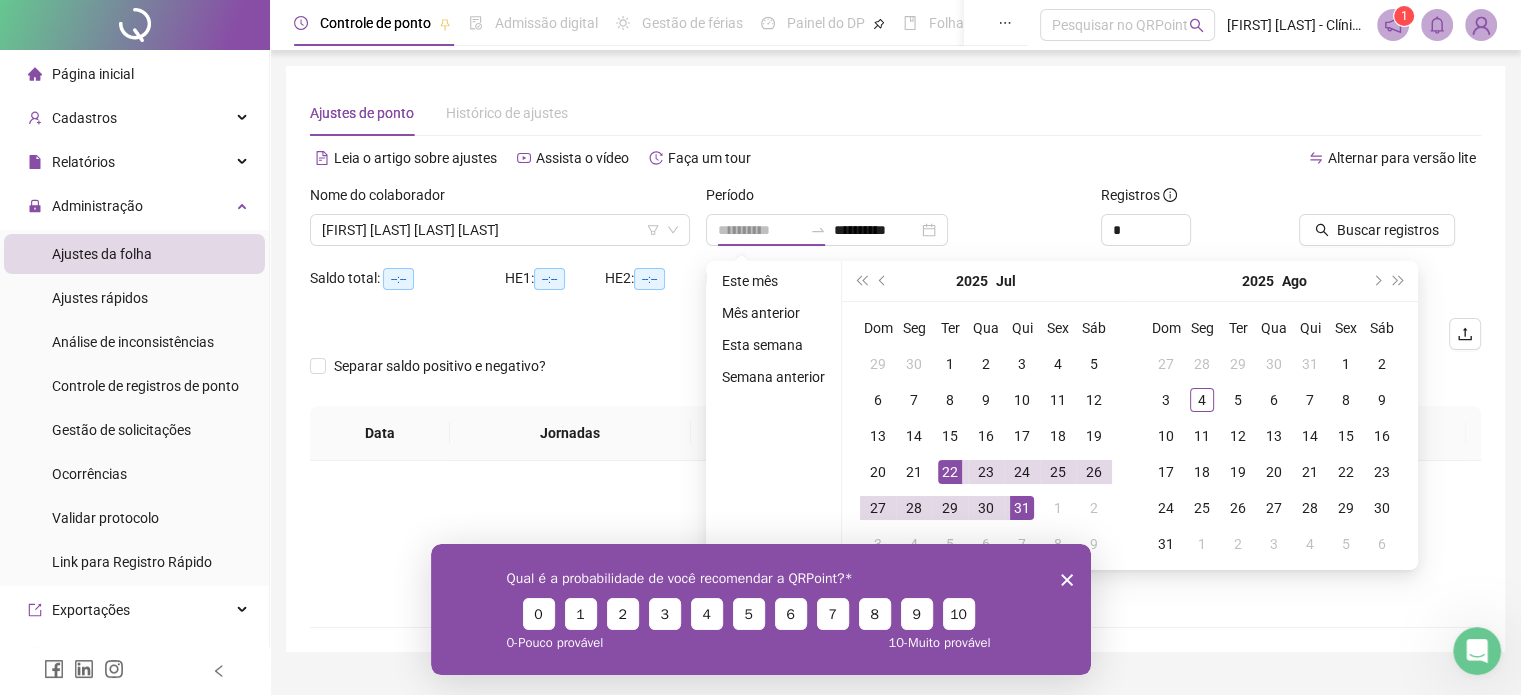 click on "22" at bounding box center [950, 472] 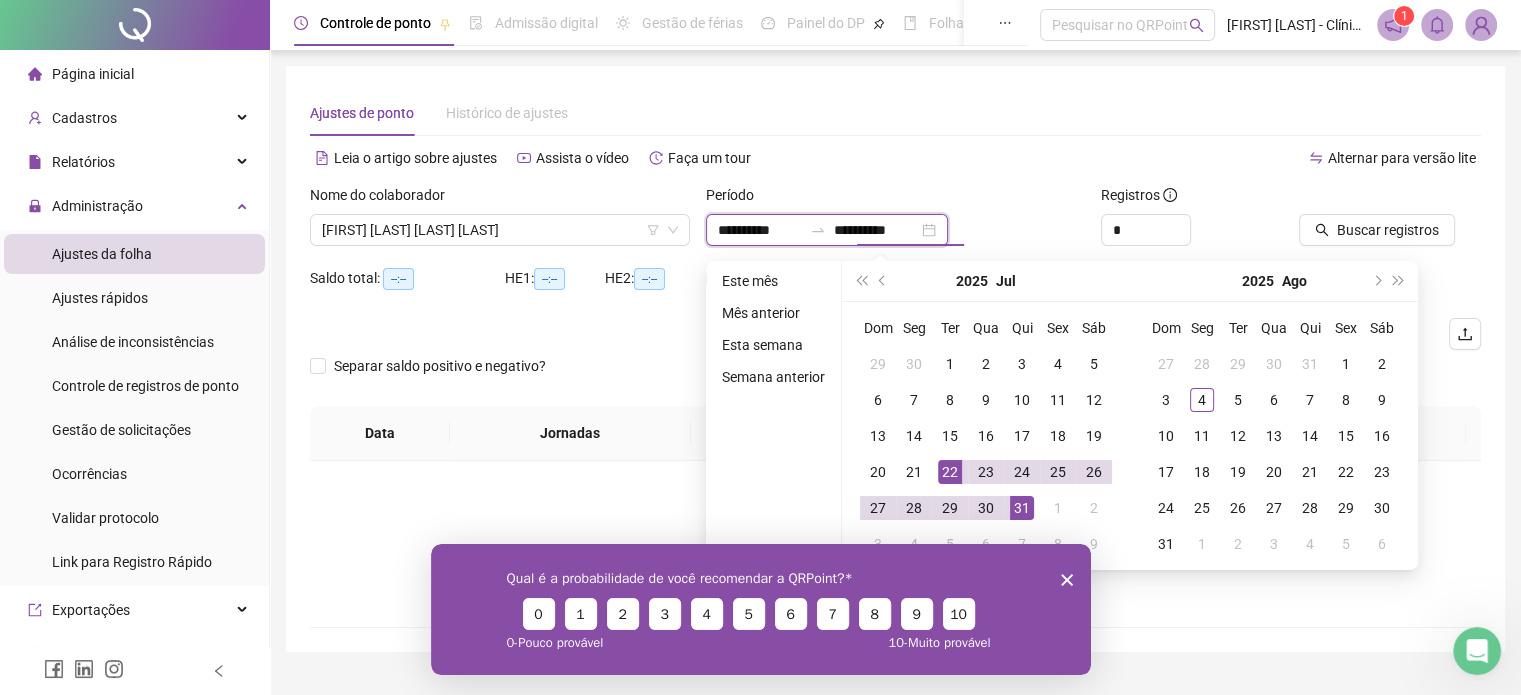 click on "**********" at bounding box center (876, 230) 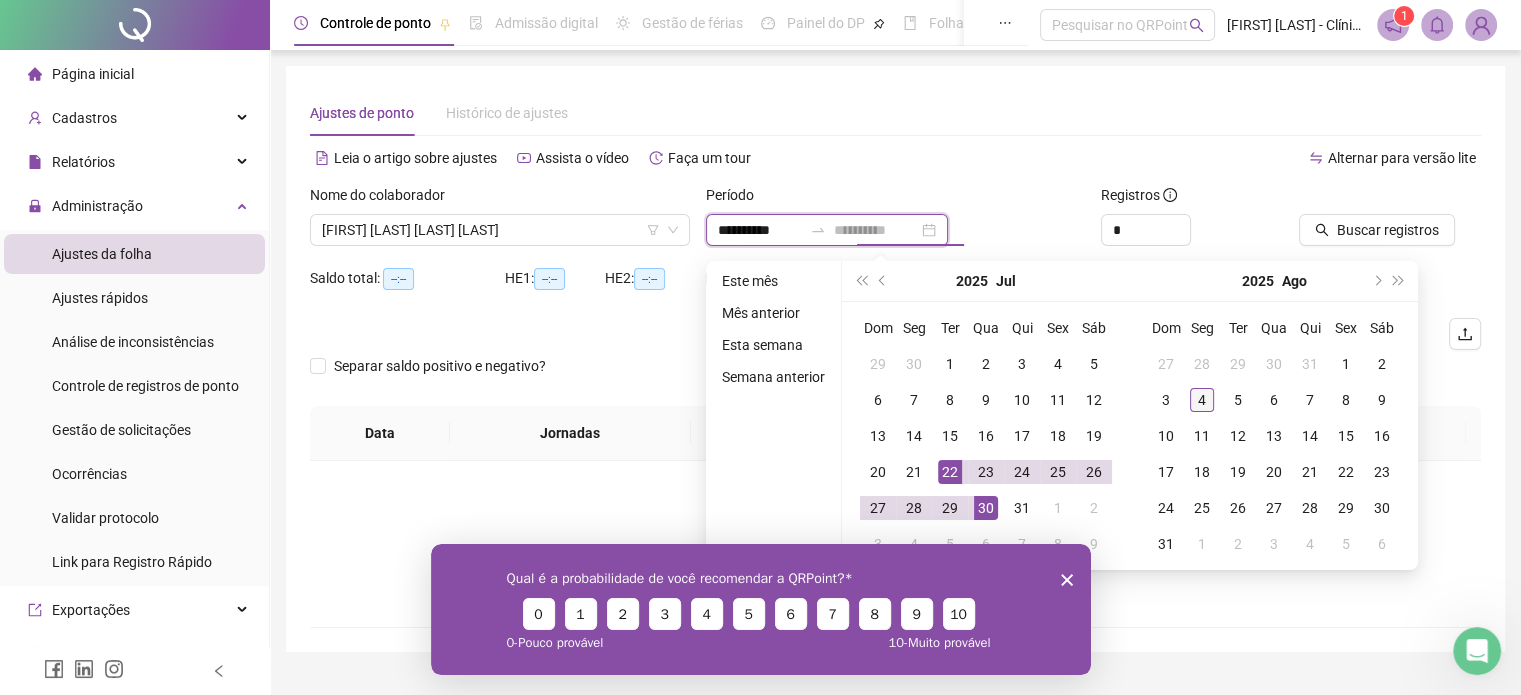 type on "**********" 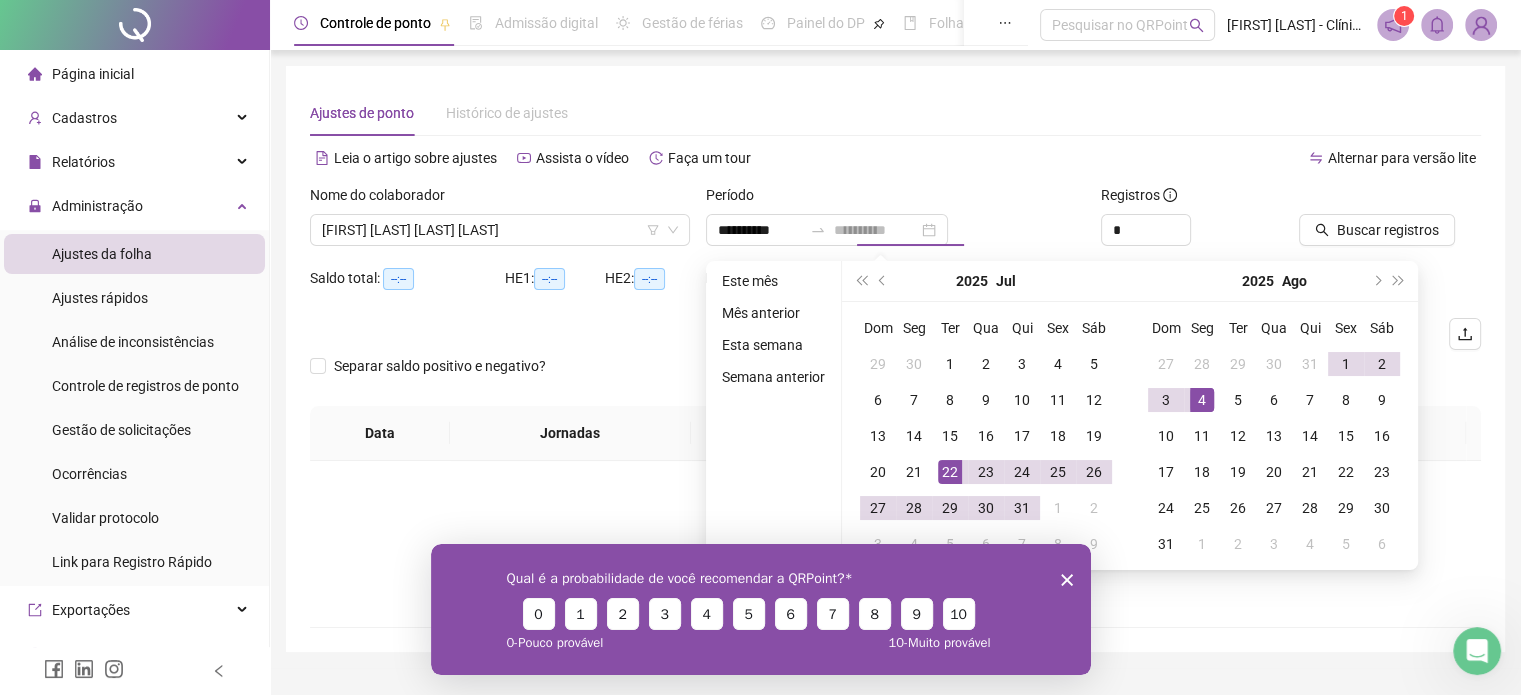 click on "4" at bounding box center (1202, 400) 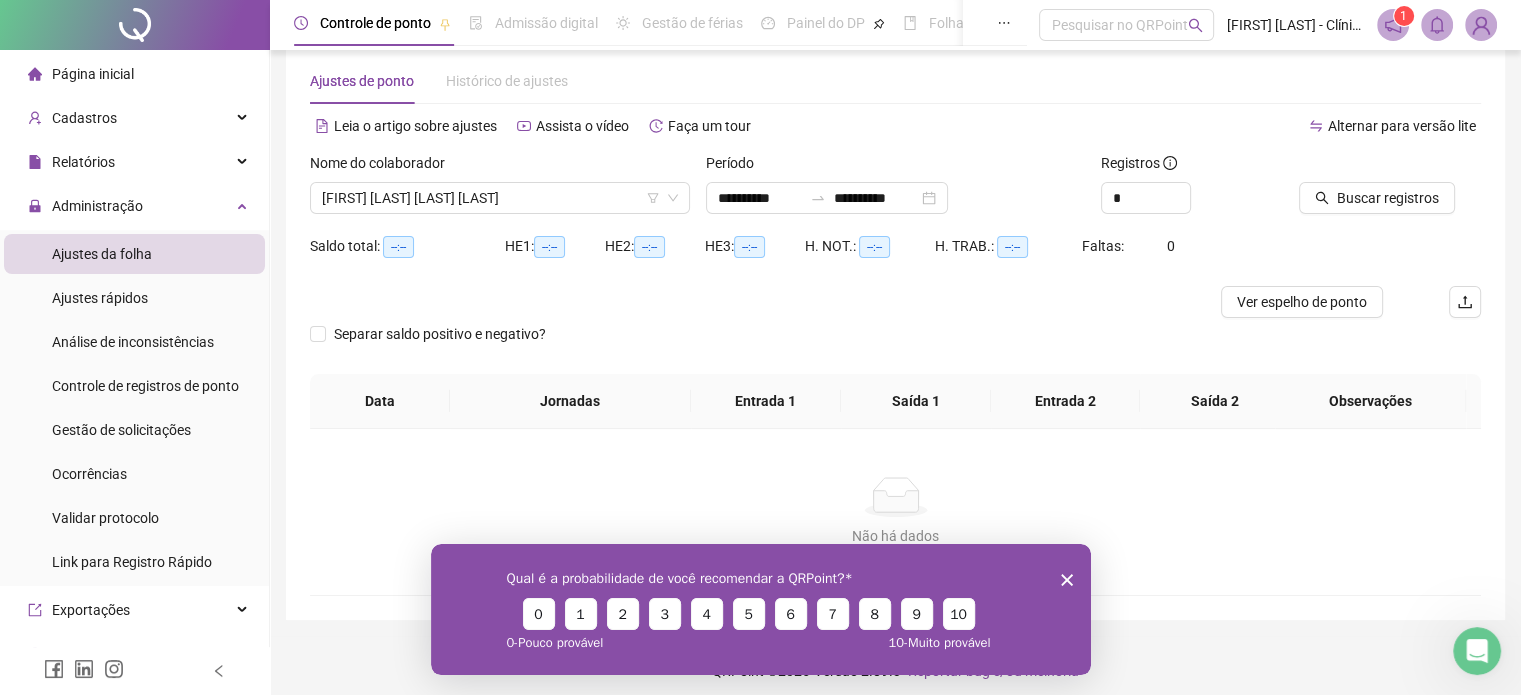 scroll, scrollTop: 42, scrollLeft: 0, axis: vertical 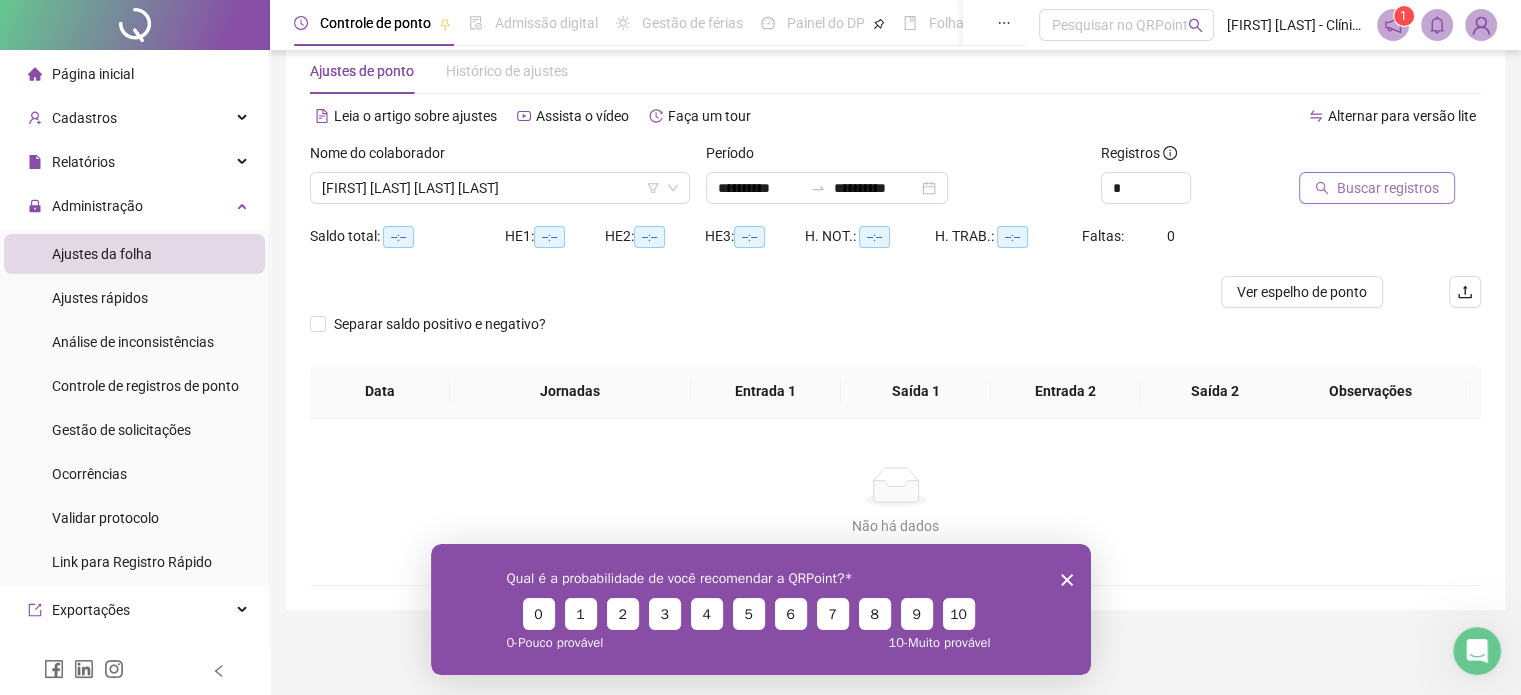 click on "Buscar registros" at bounding box center [1388, 188] 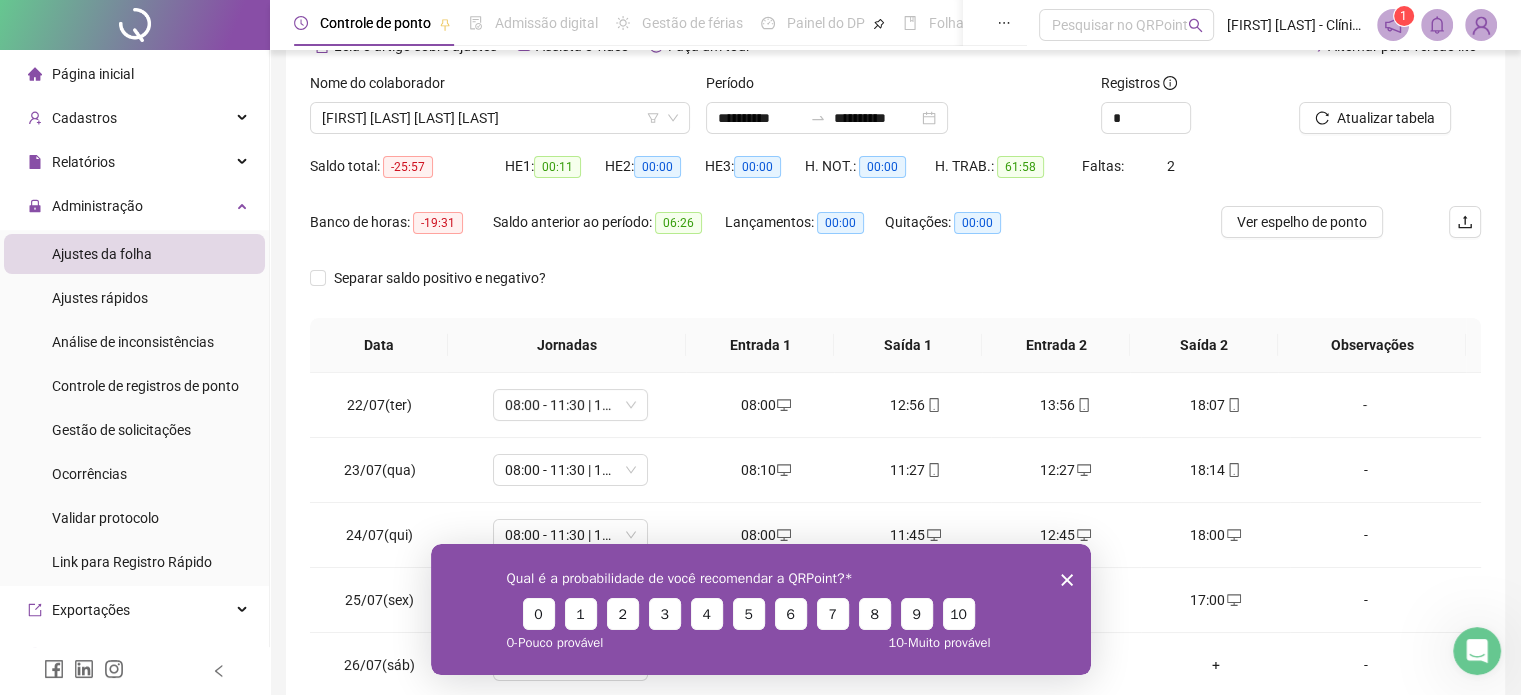 scroll, scrollTop: 326, scrollLeft: 0, axis: vertical 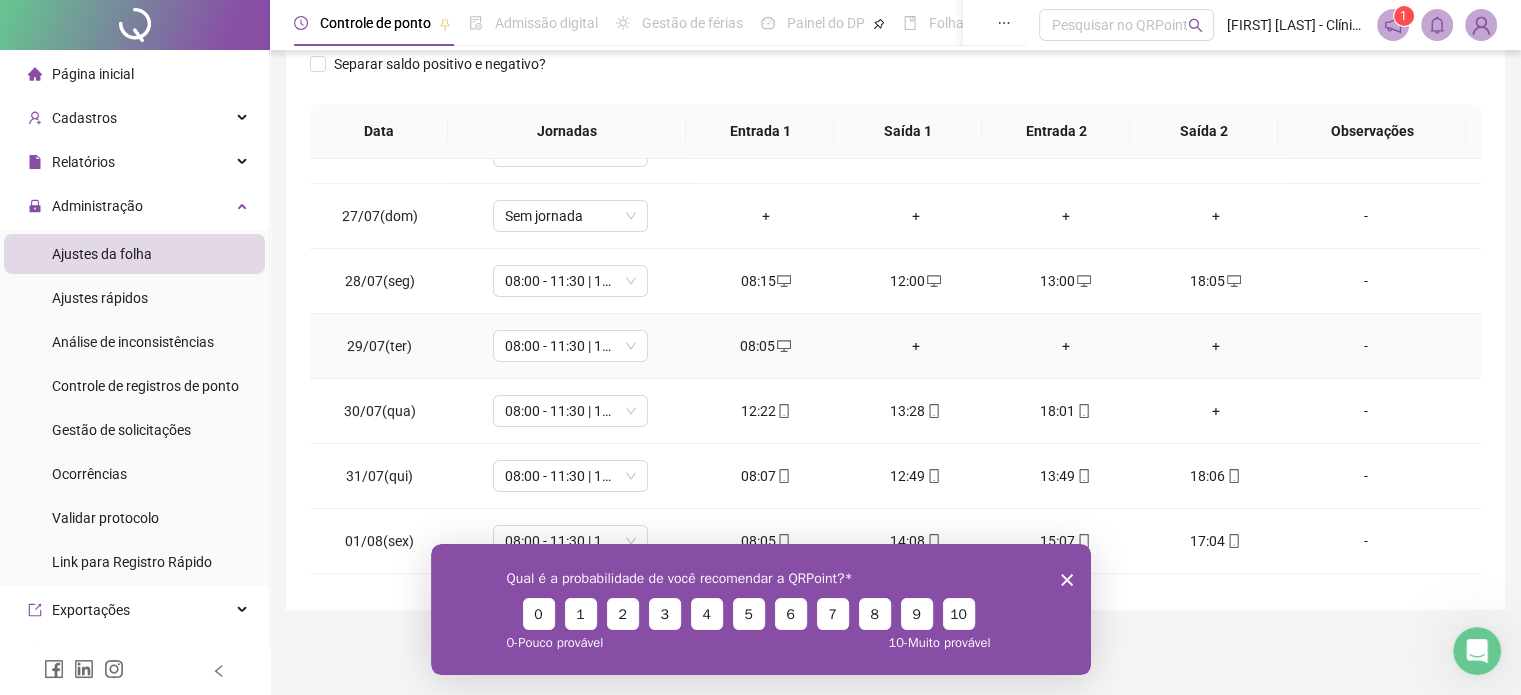click on "+" at bounding box center (916, 346) 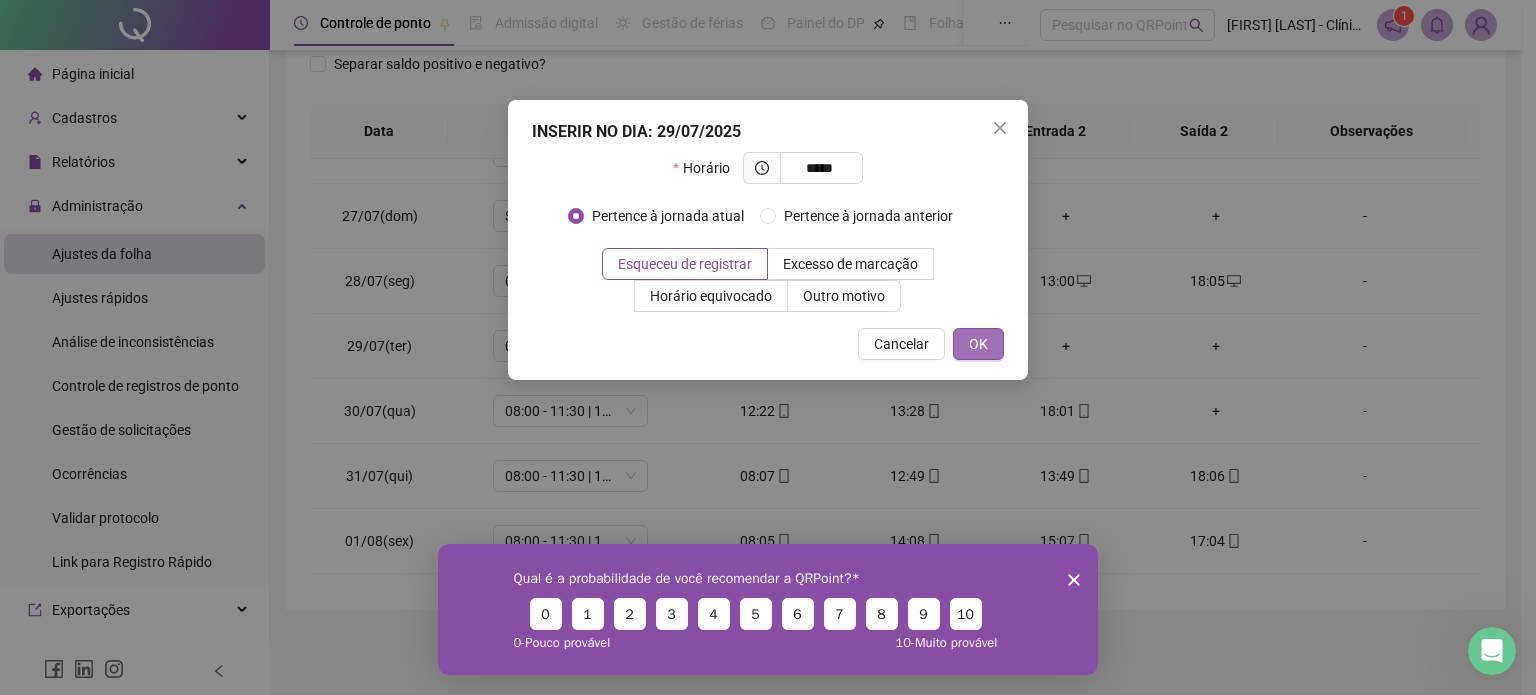 type on "*****" 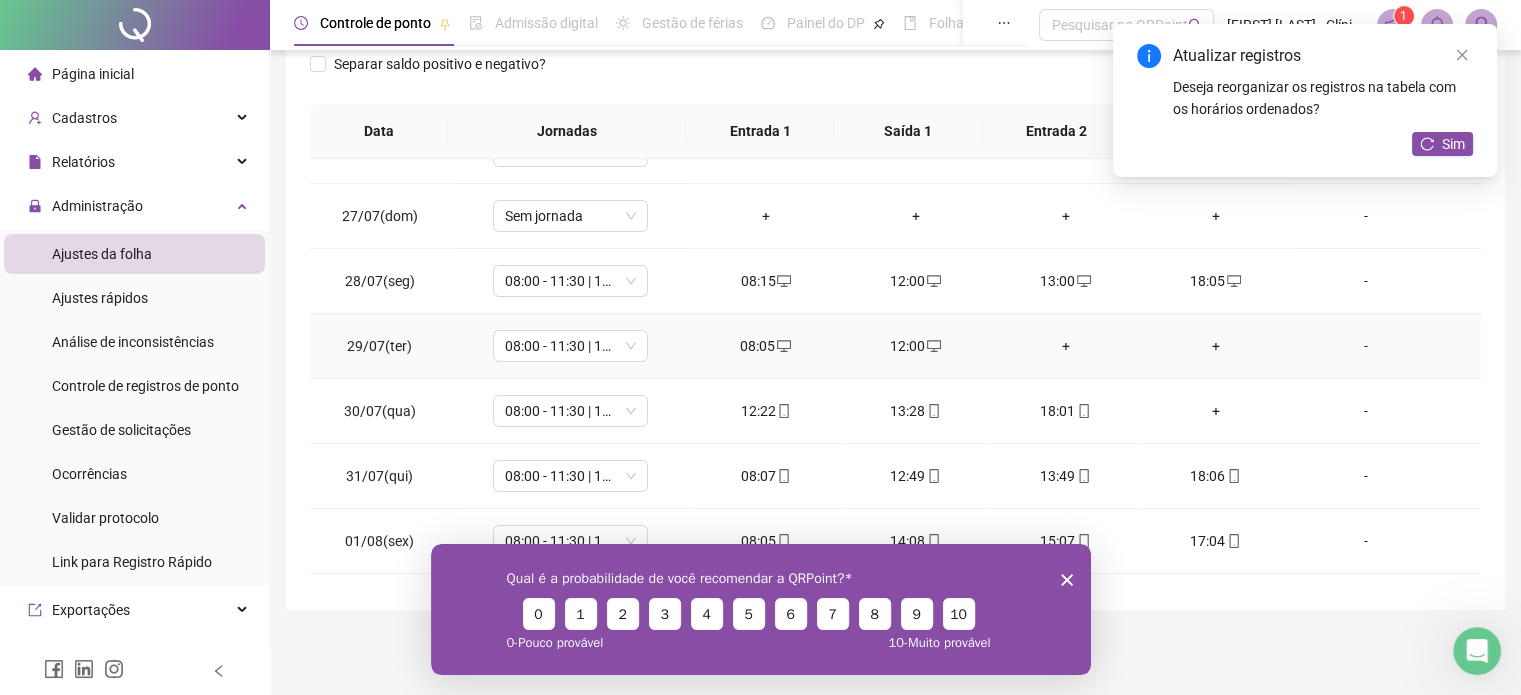 click on "+" at bounding box center [1066, 346] 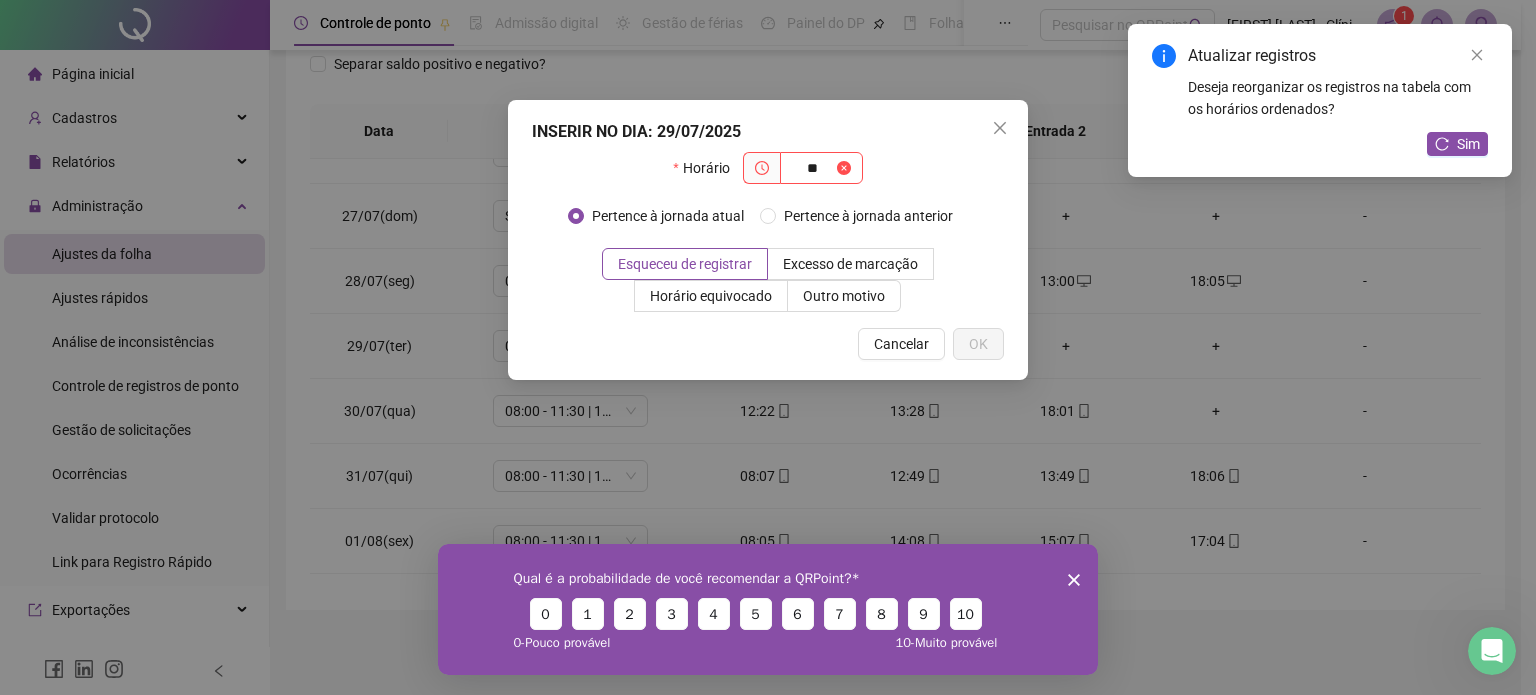 type on "*" 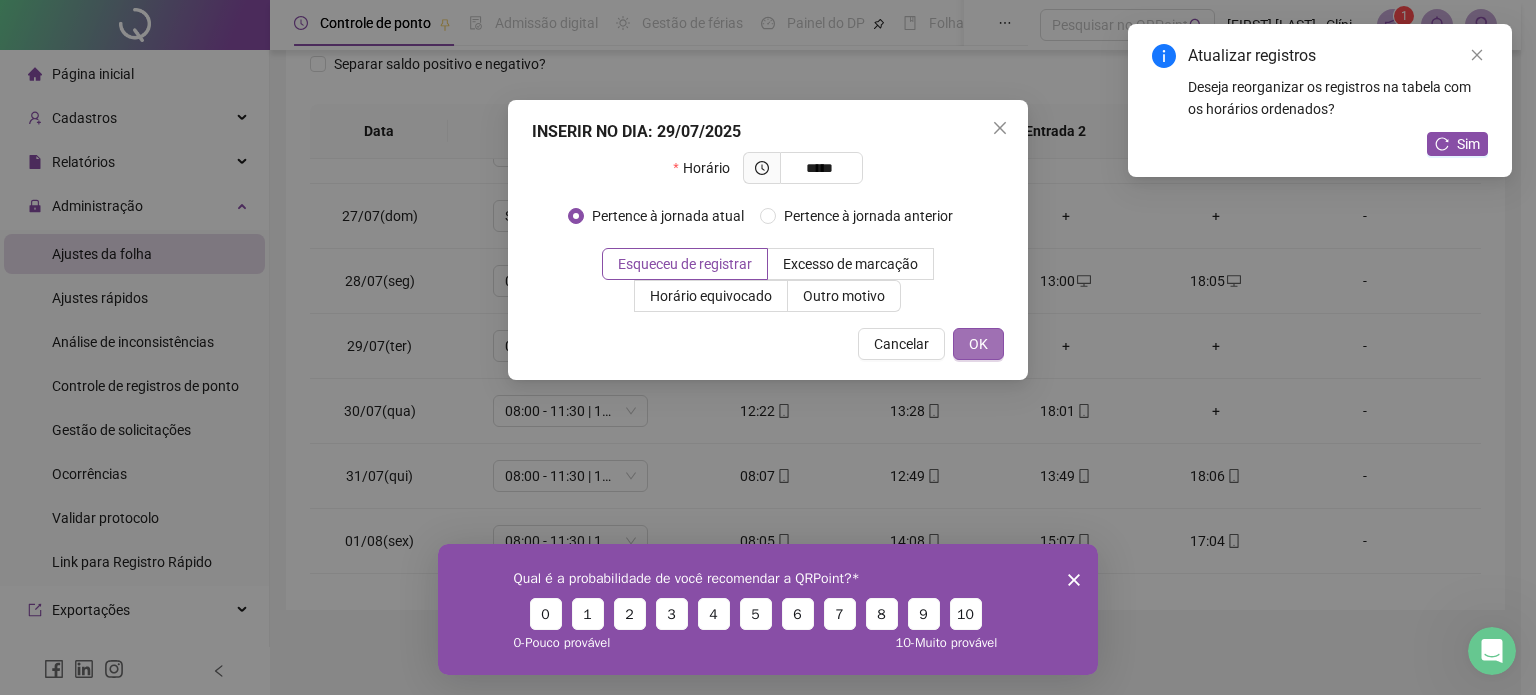 type on "*****" 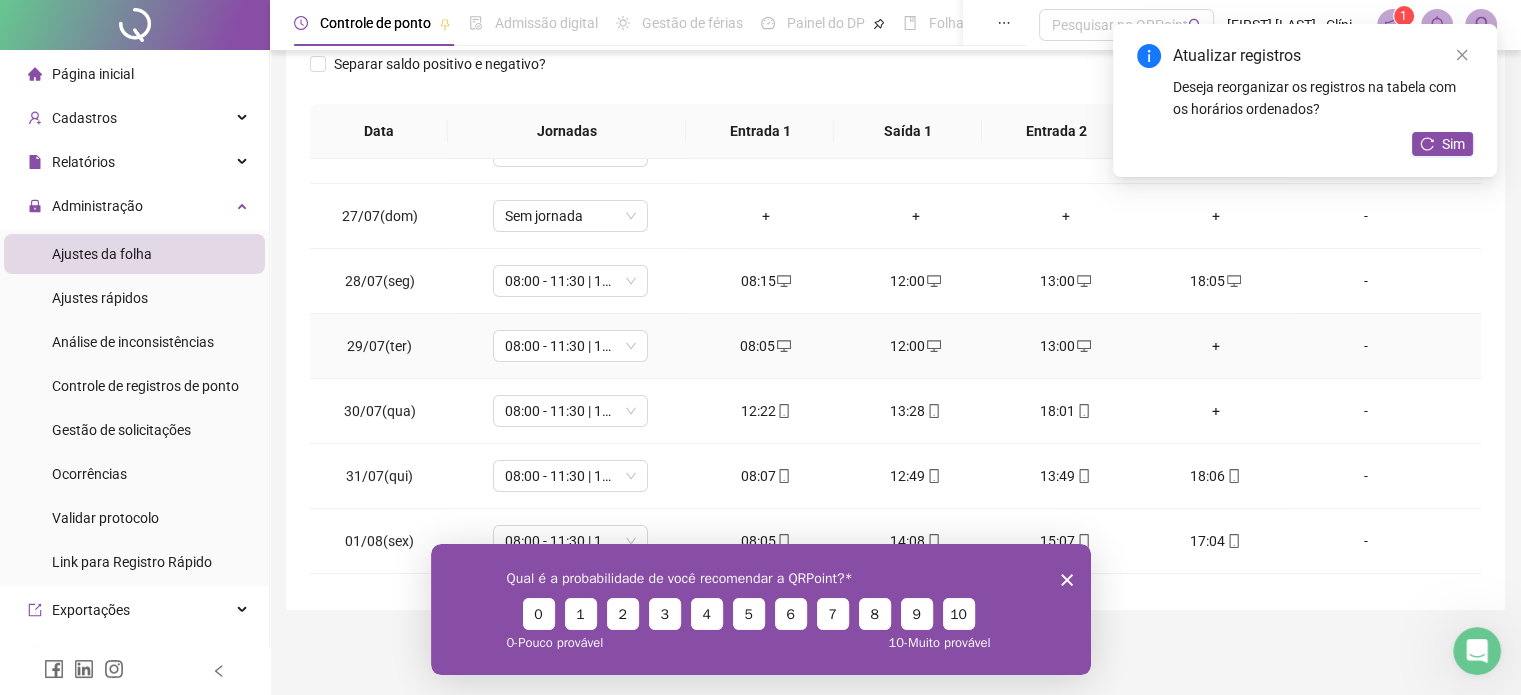 click on "+" at bounding box center (1216, 346) 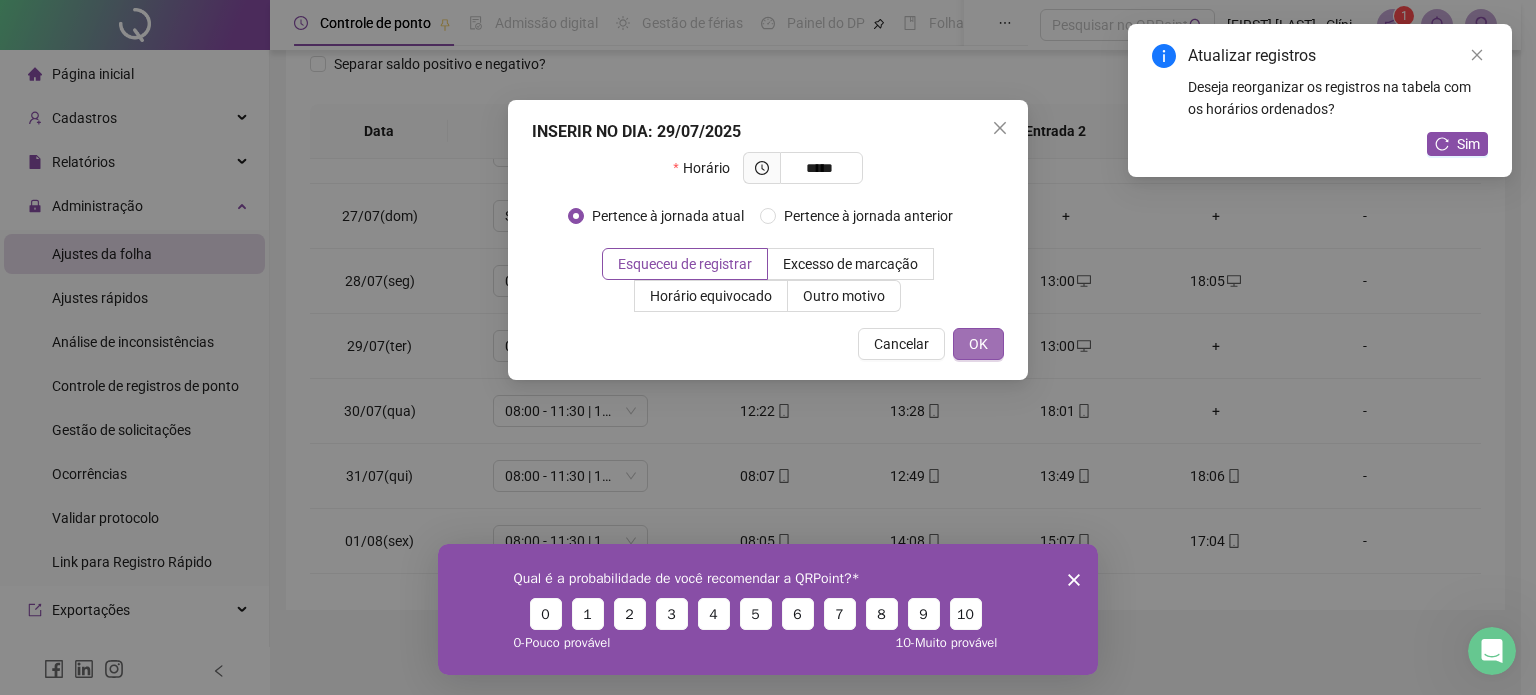 type on "*****" 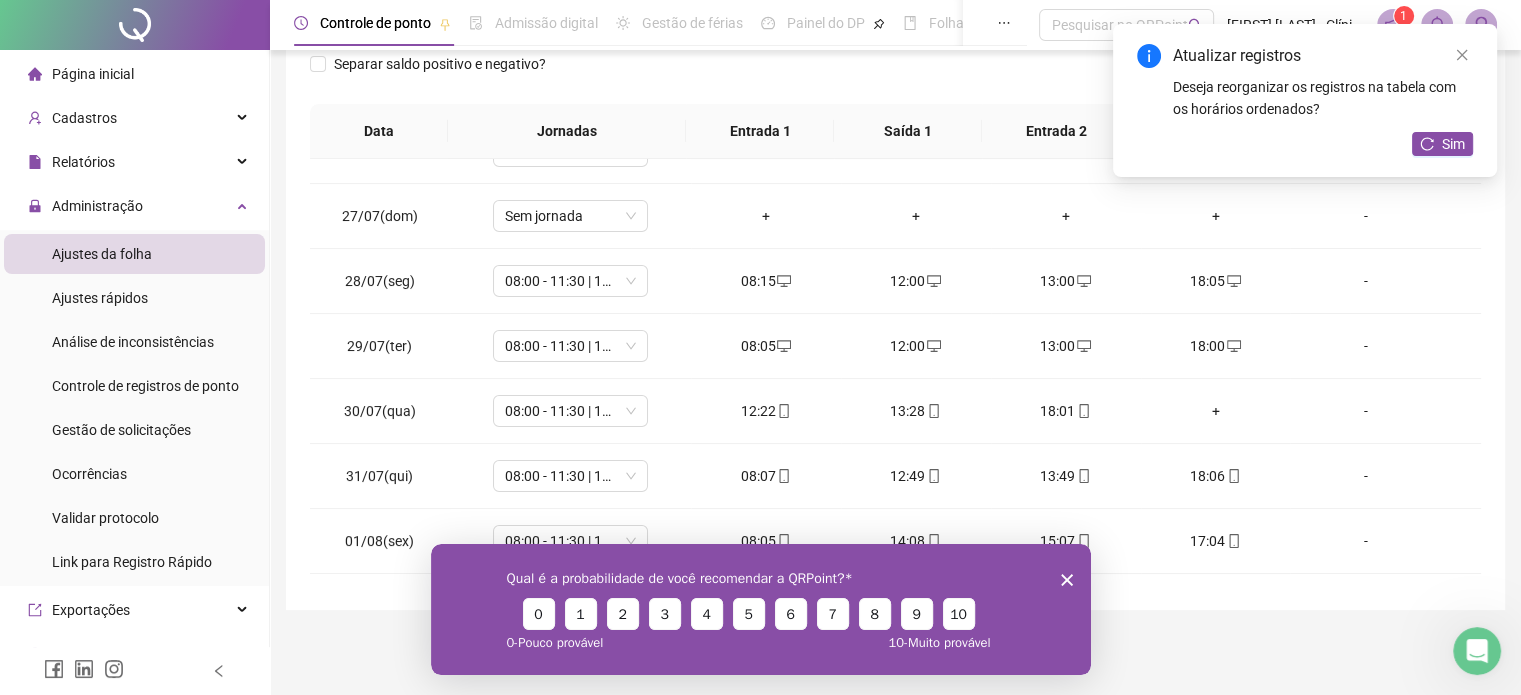 click 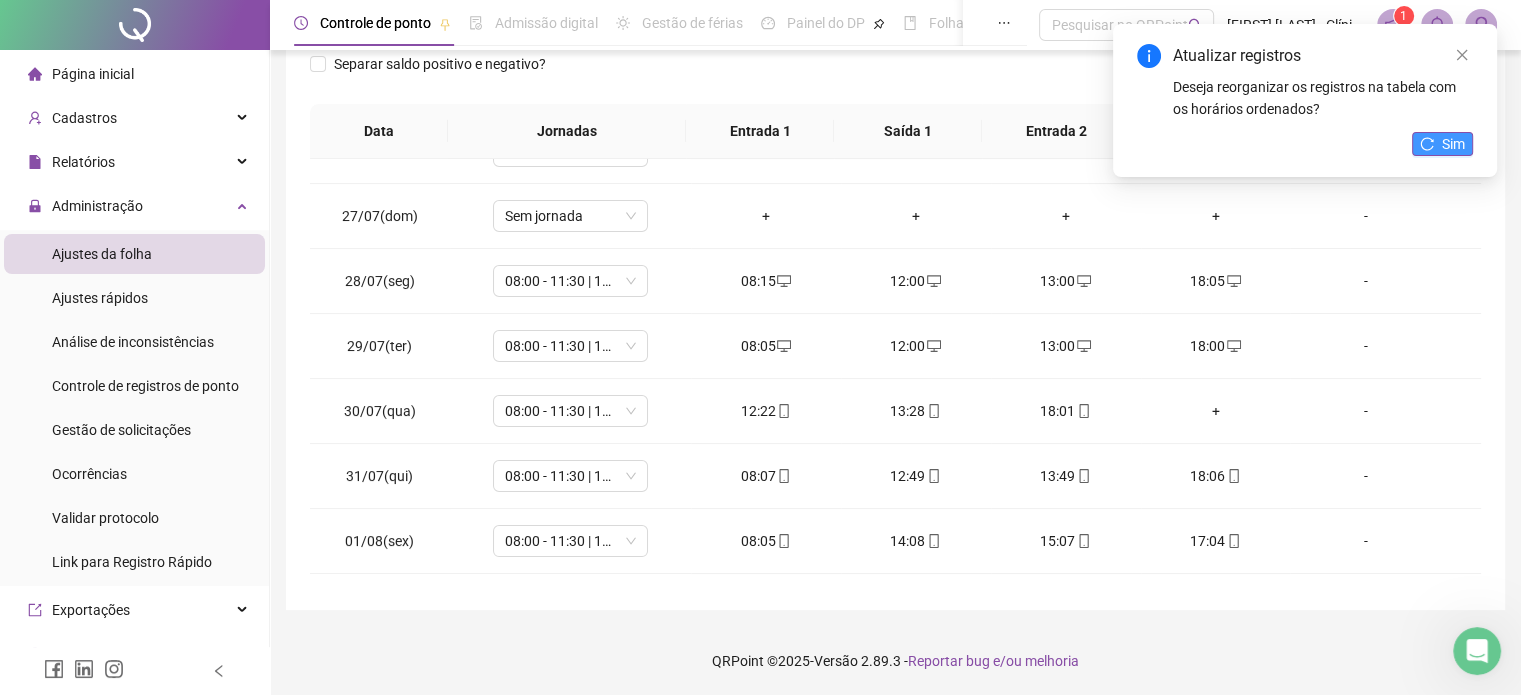 click 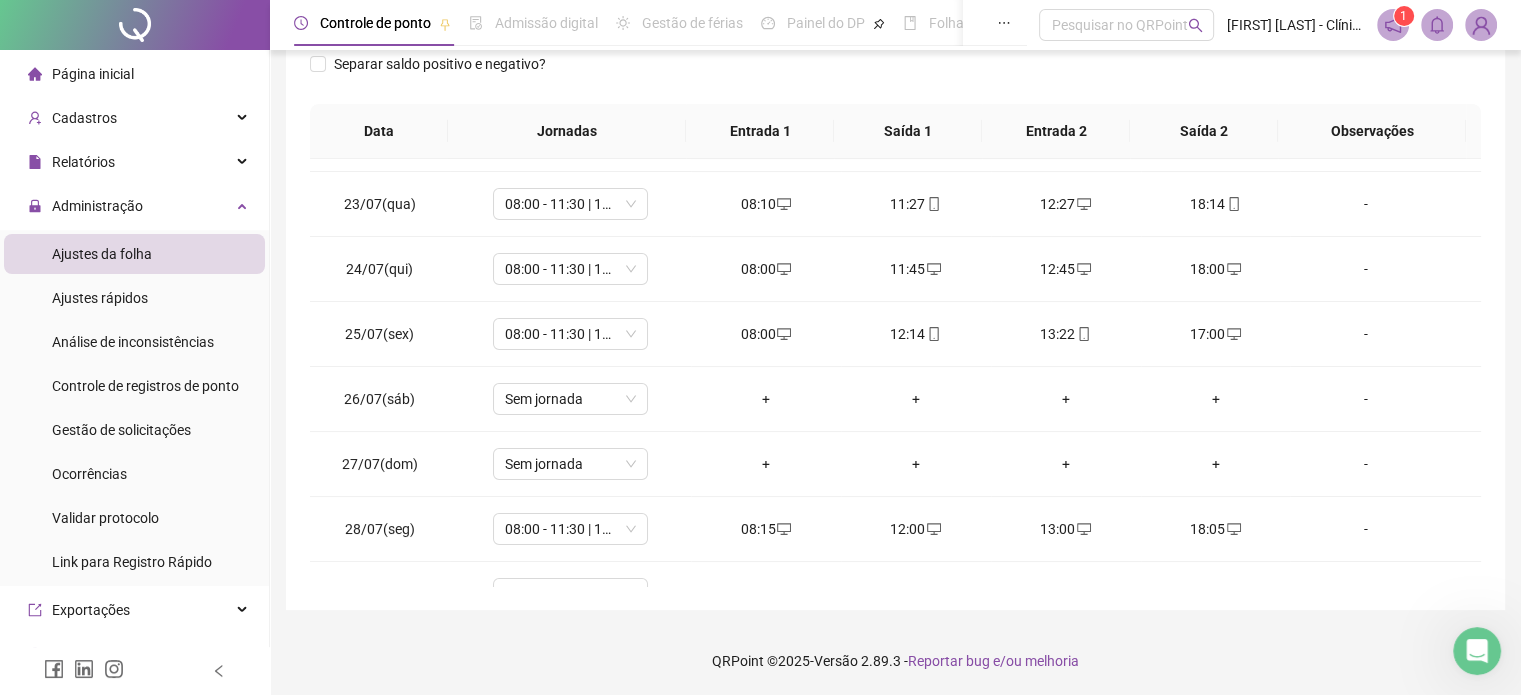 scroll, scrollTop: 0, scrollLeft: 0, axis: both 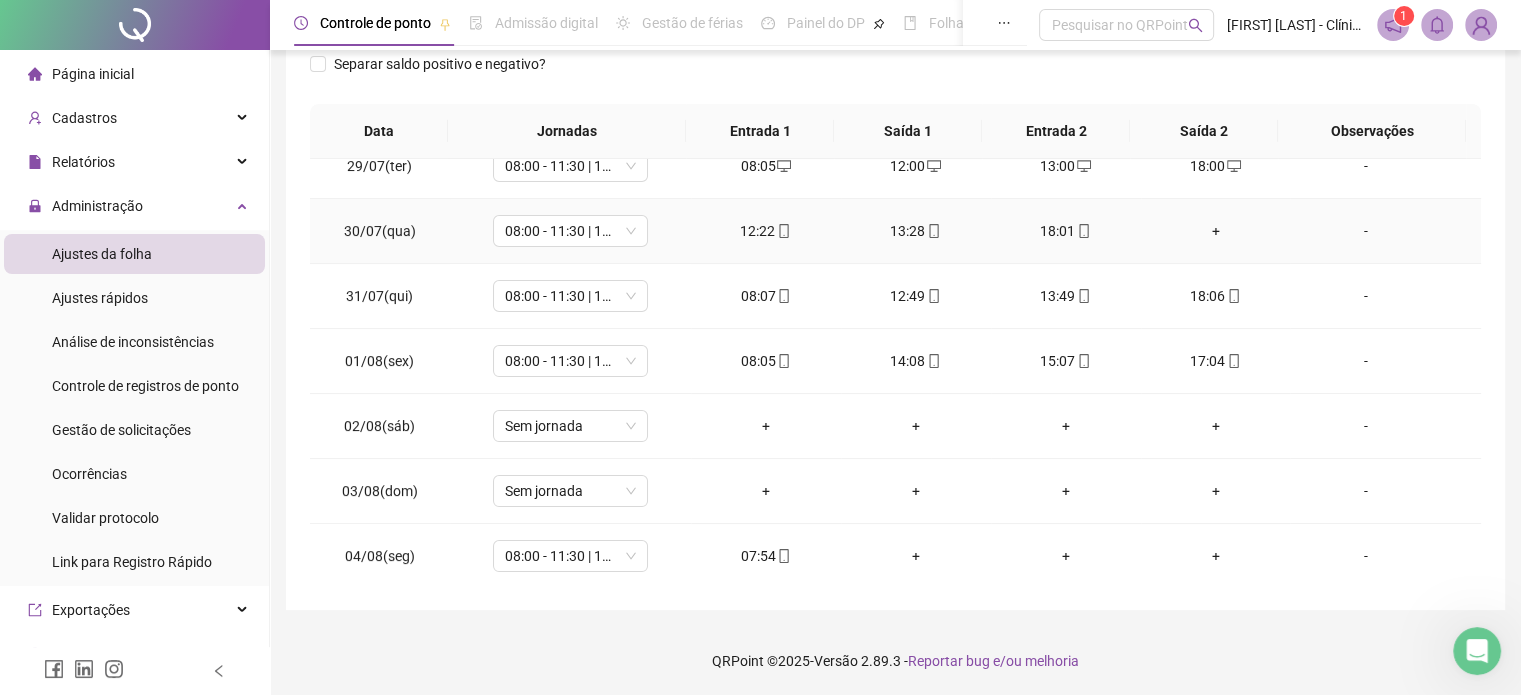 click on "+" at bounding box center (1216, 231) 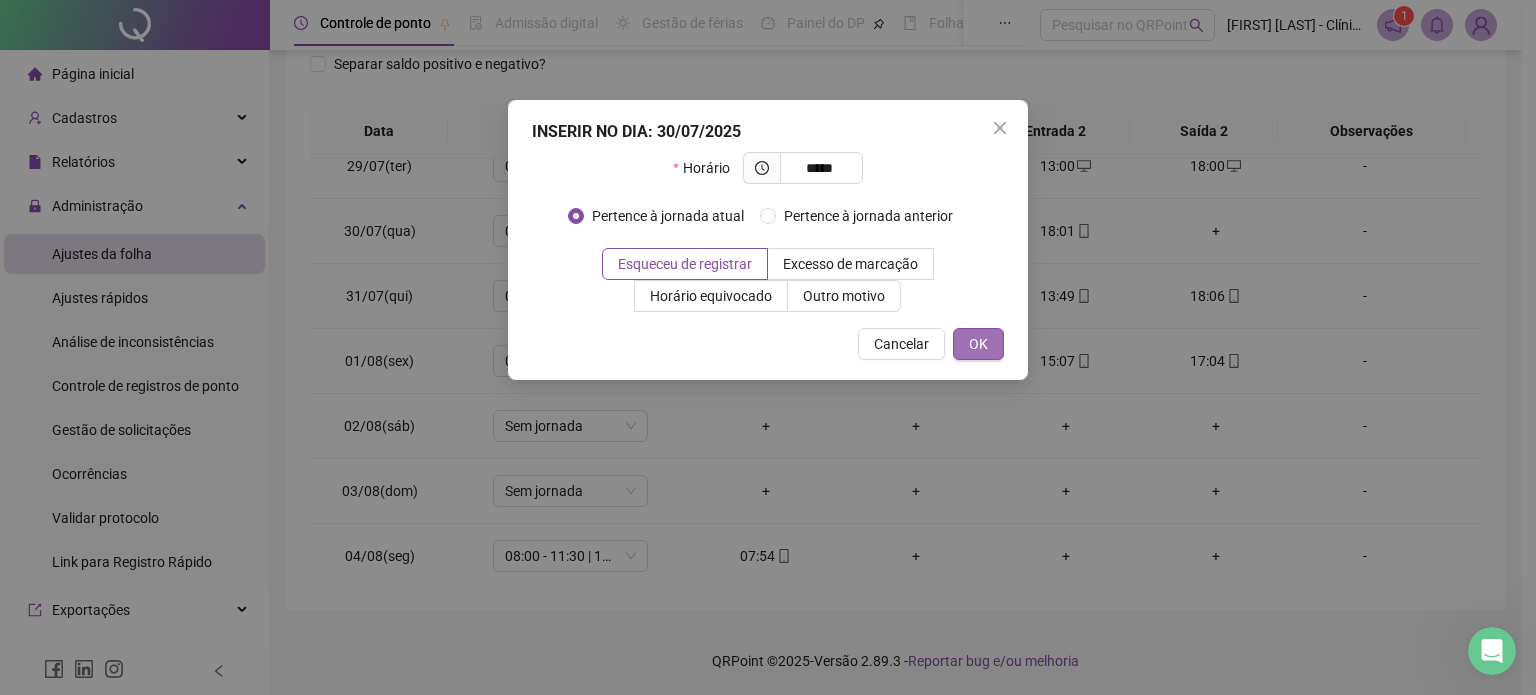 type on "*****" 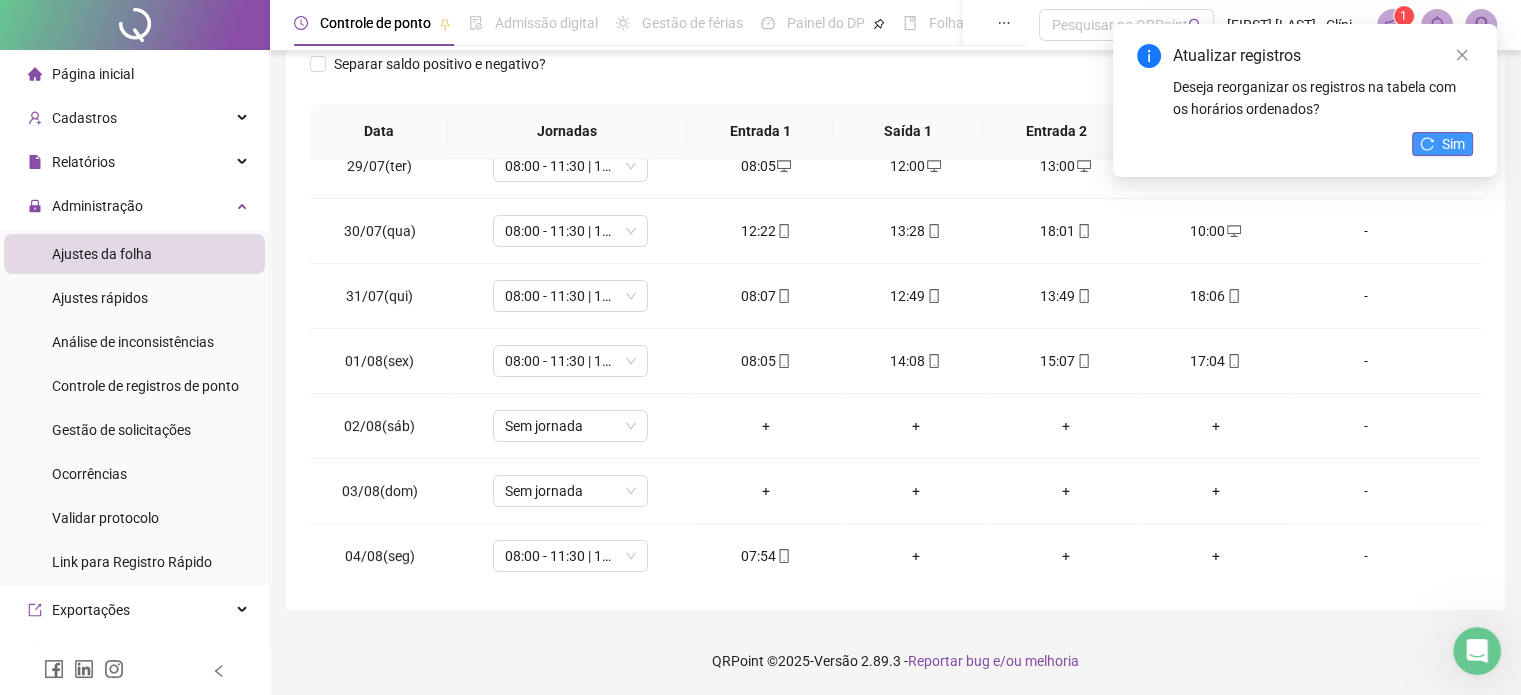 click on "Sim" at bounding box center [1442, 144] 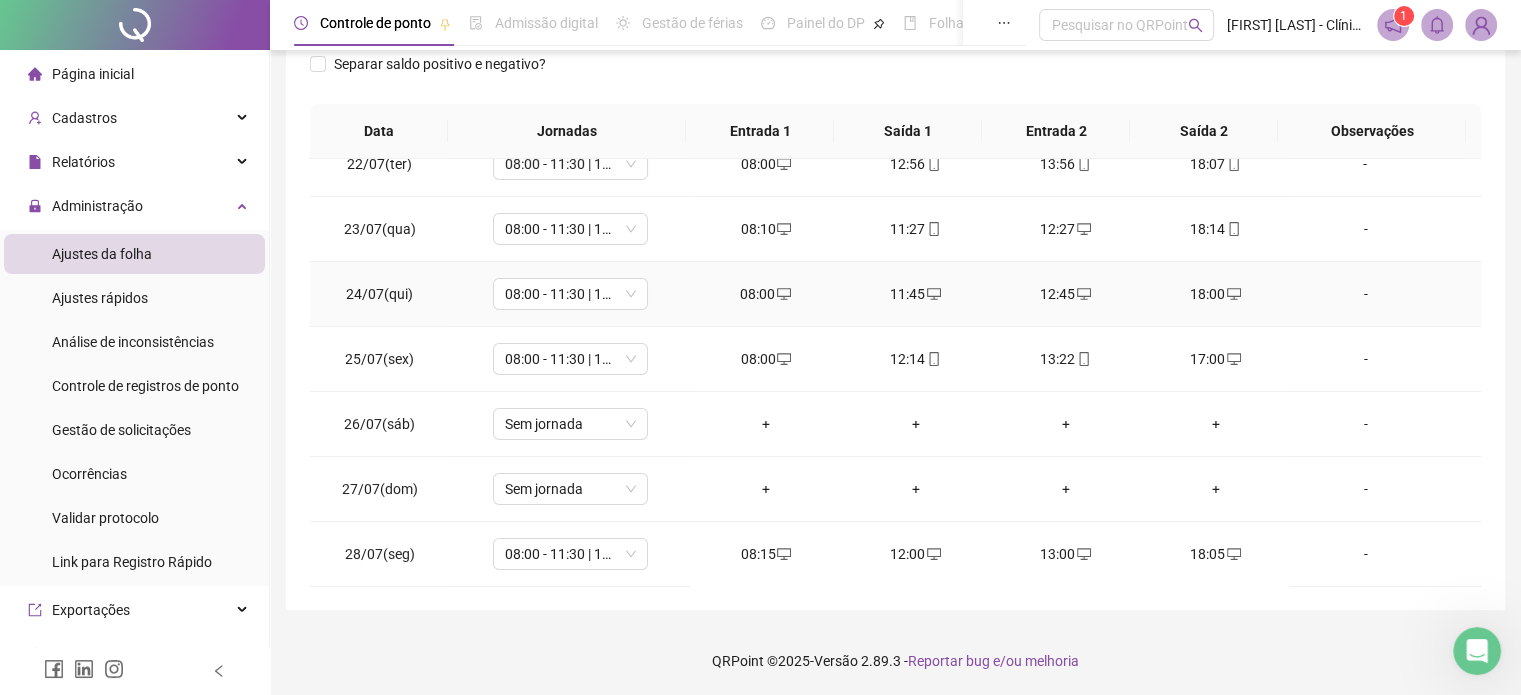 scroll, scrollTop: 0, scrollLeft: 0, axis: both 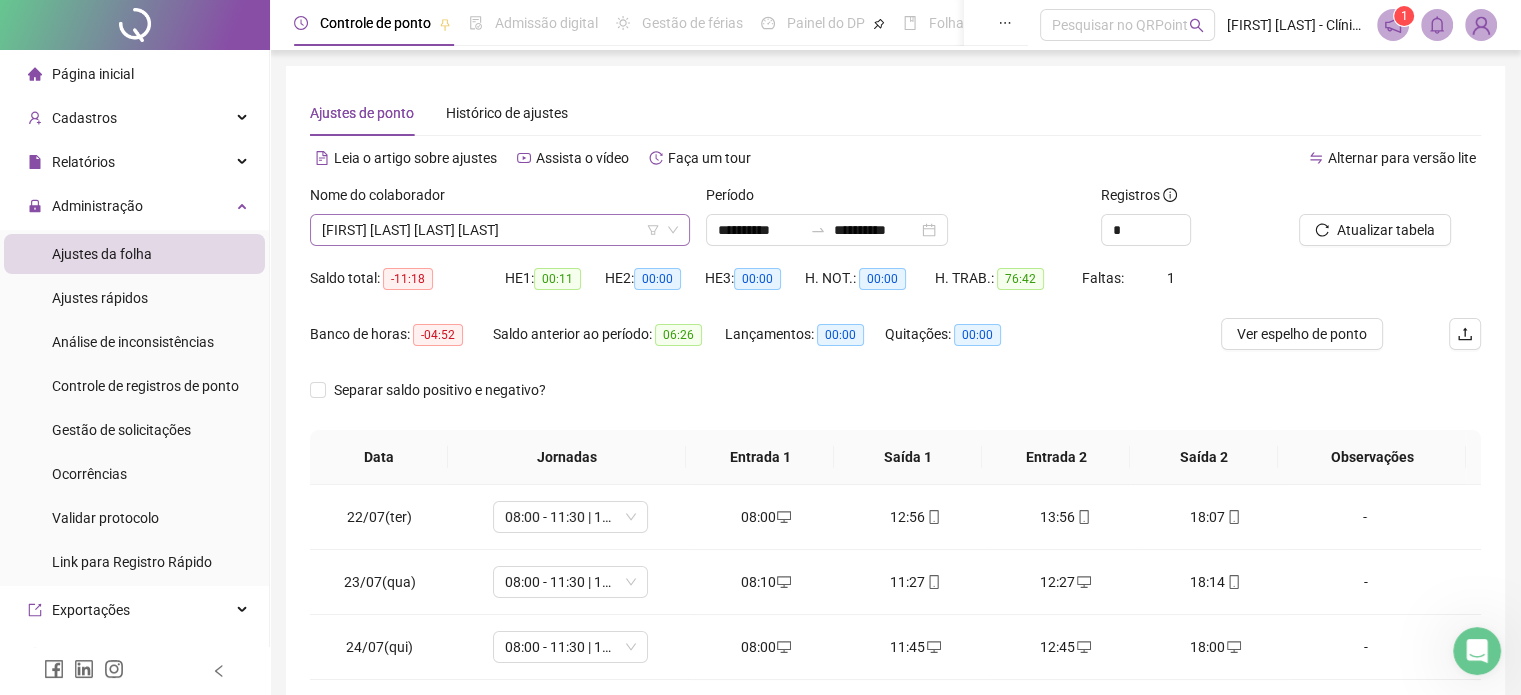click on "[FIRST] [LAST] [LAST] [LAST]" at bounding box center (500, 230) 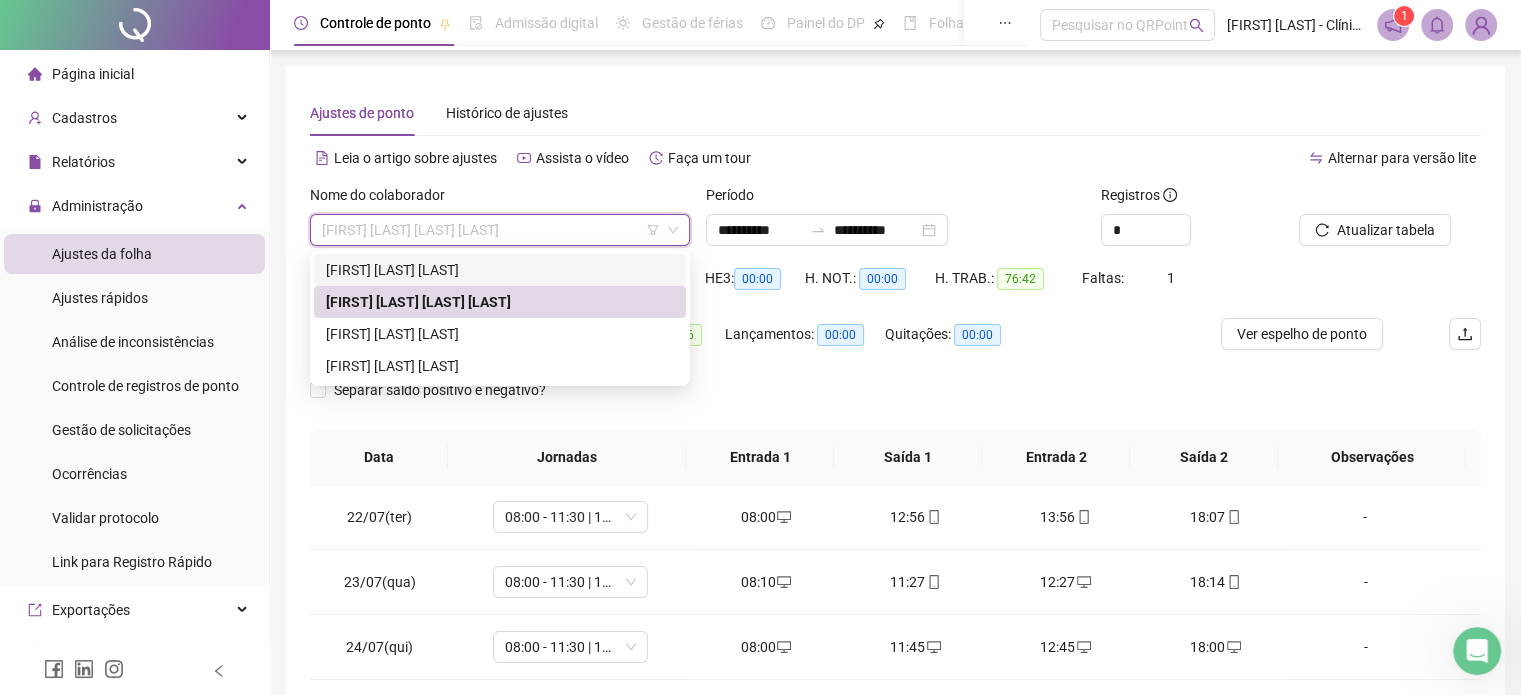 click on "[FIRST] [LAST] [LAST]" at bounding box center (500, 270) 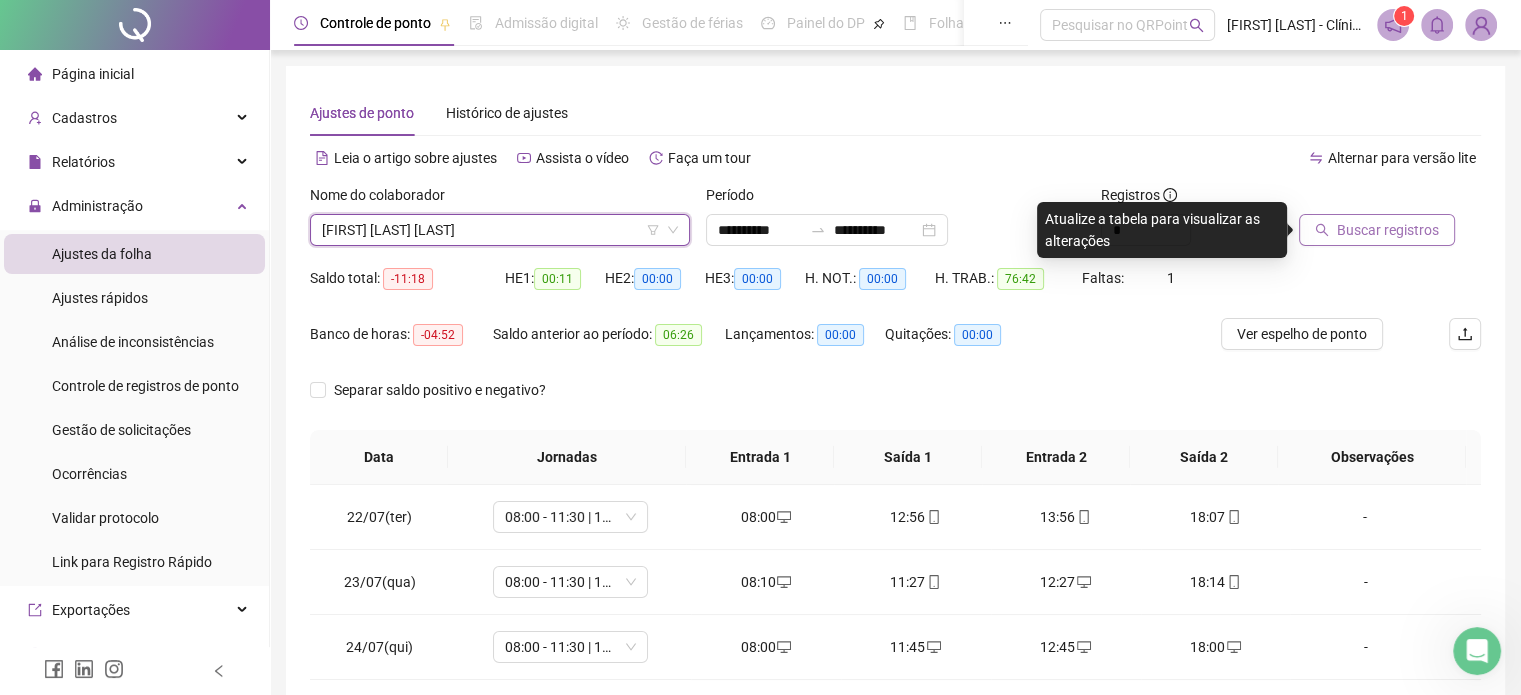 click on "Buscar registros" at bounding box center [1388, 230] 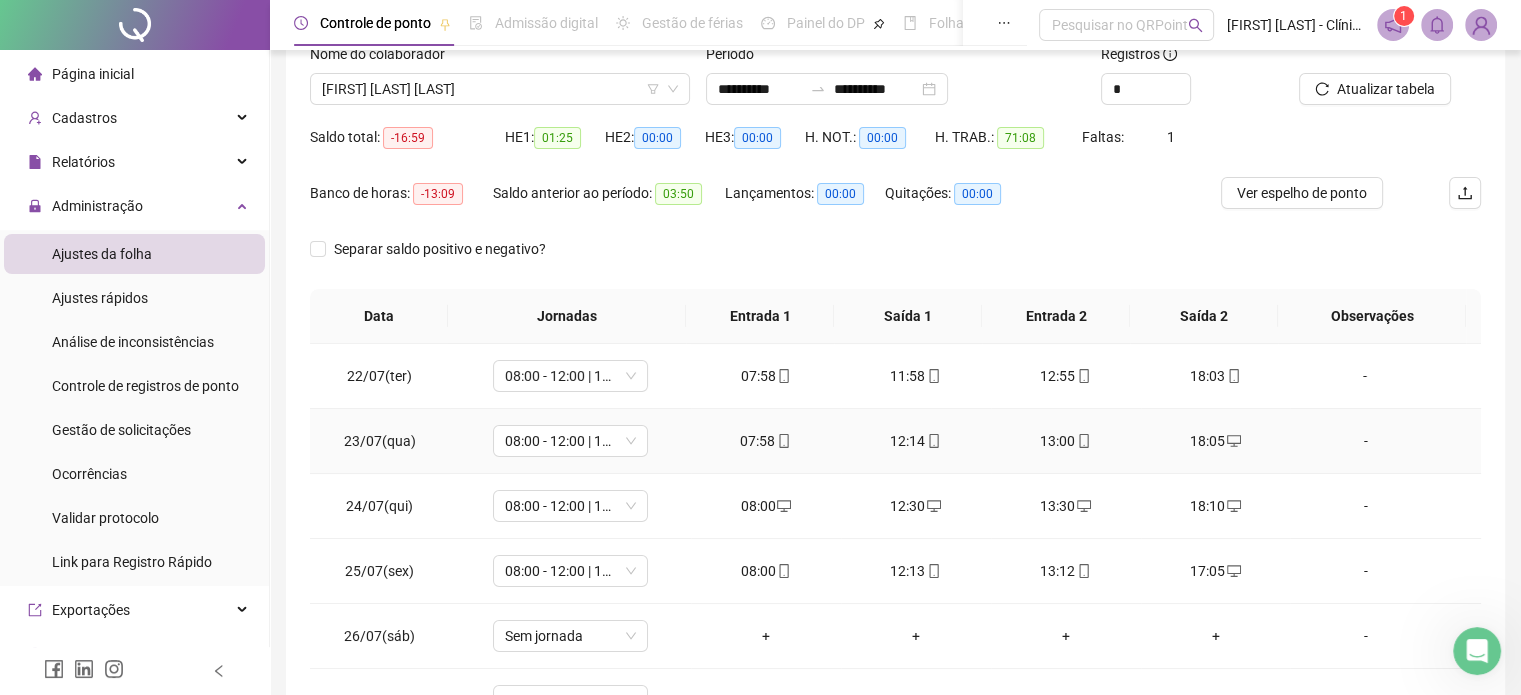 scroll, scrollTop: 200, scrollLeft: 0, axis: vertical 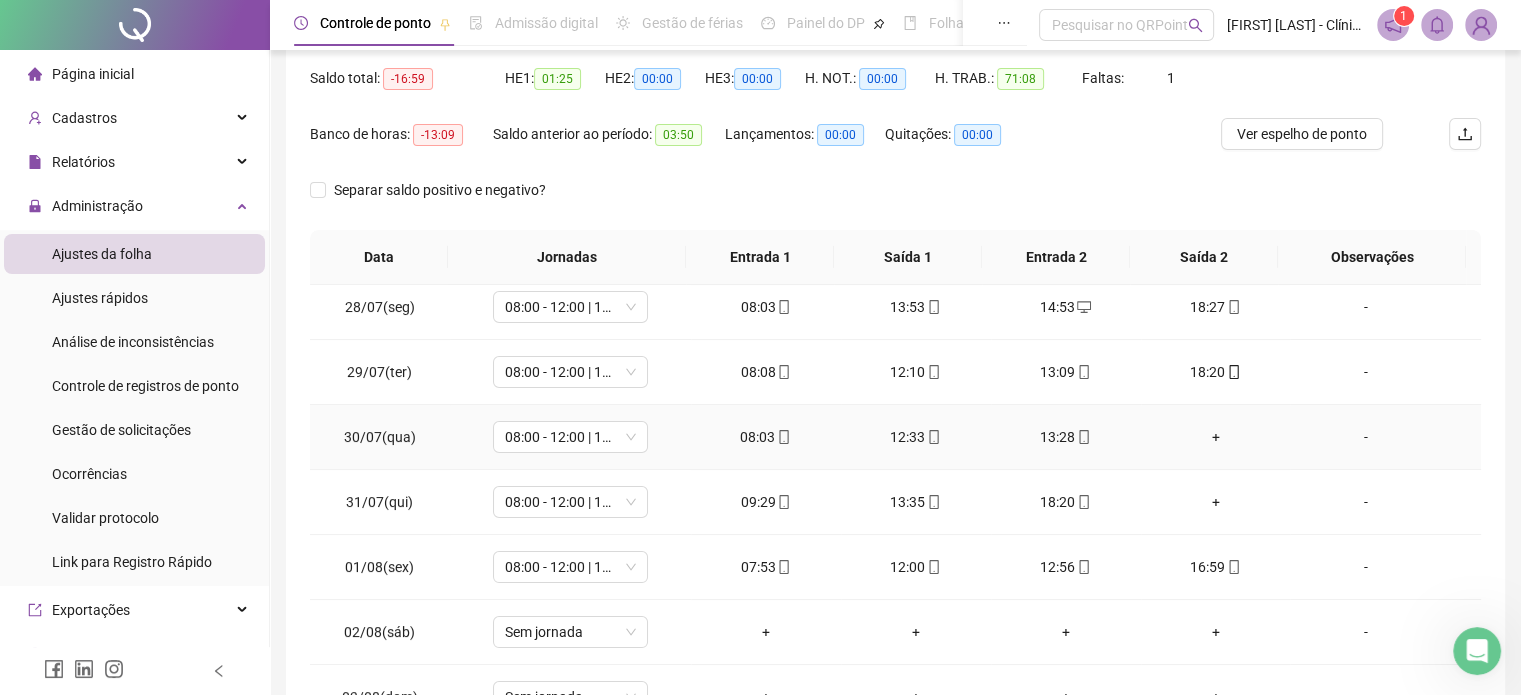 click on "+" at bounding box center (1216, 437) 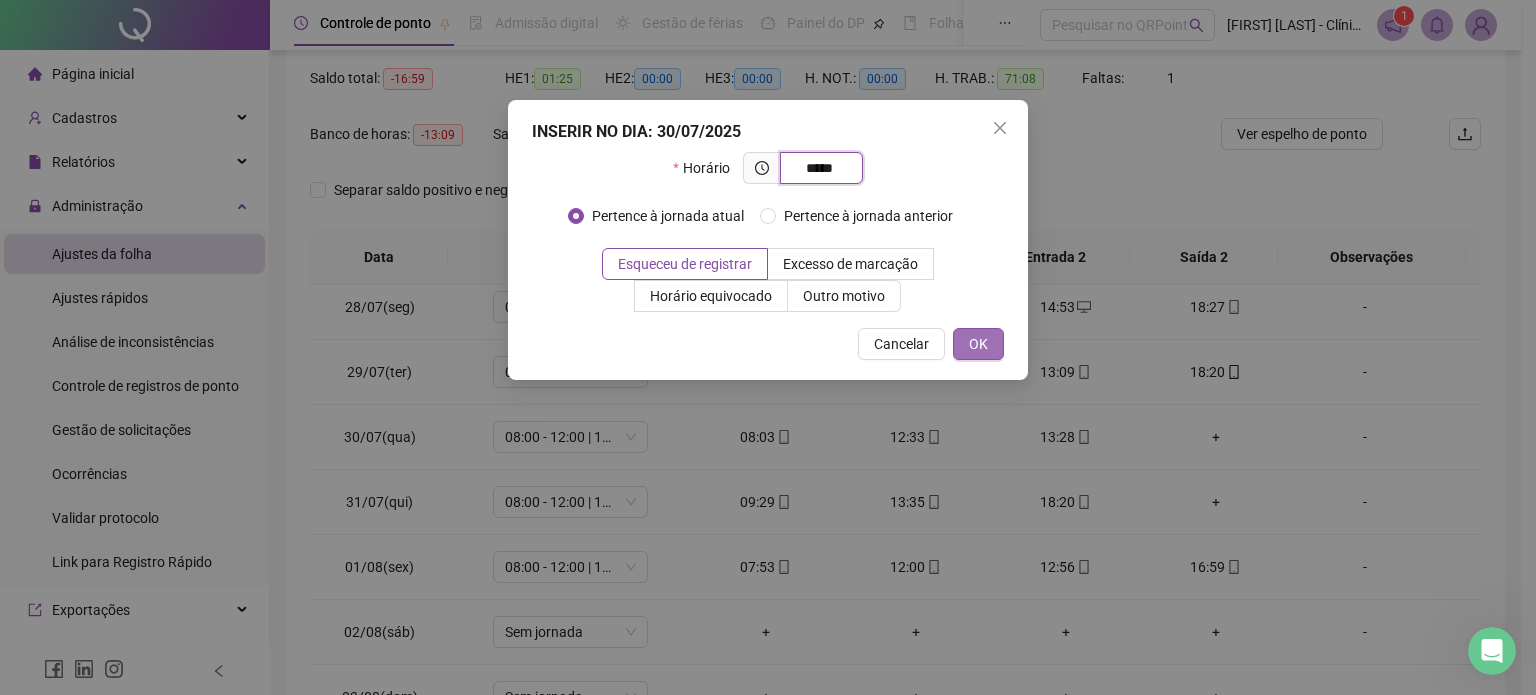 type on "*****" 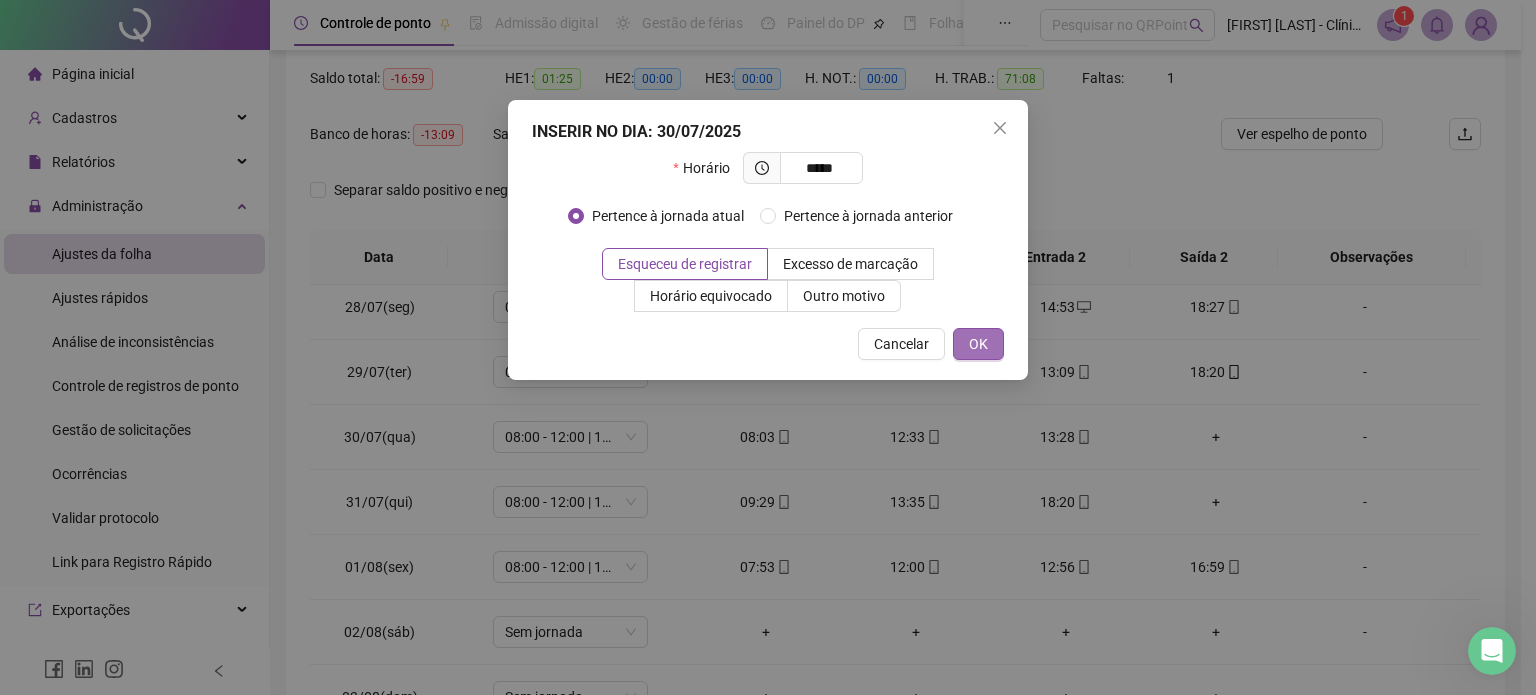 click on "OK" at bounding box center [978, 344] 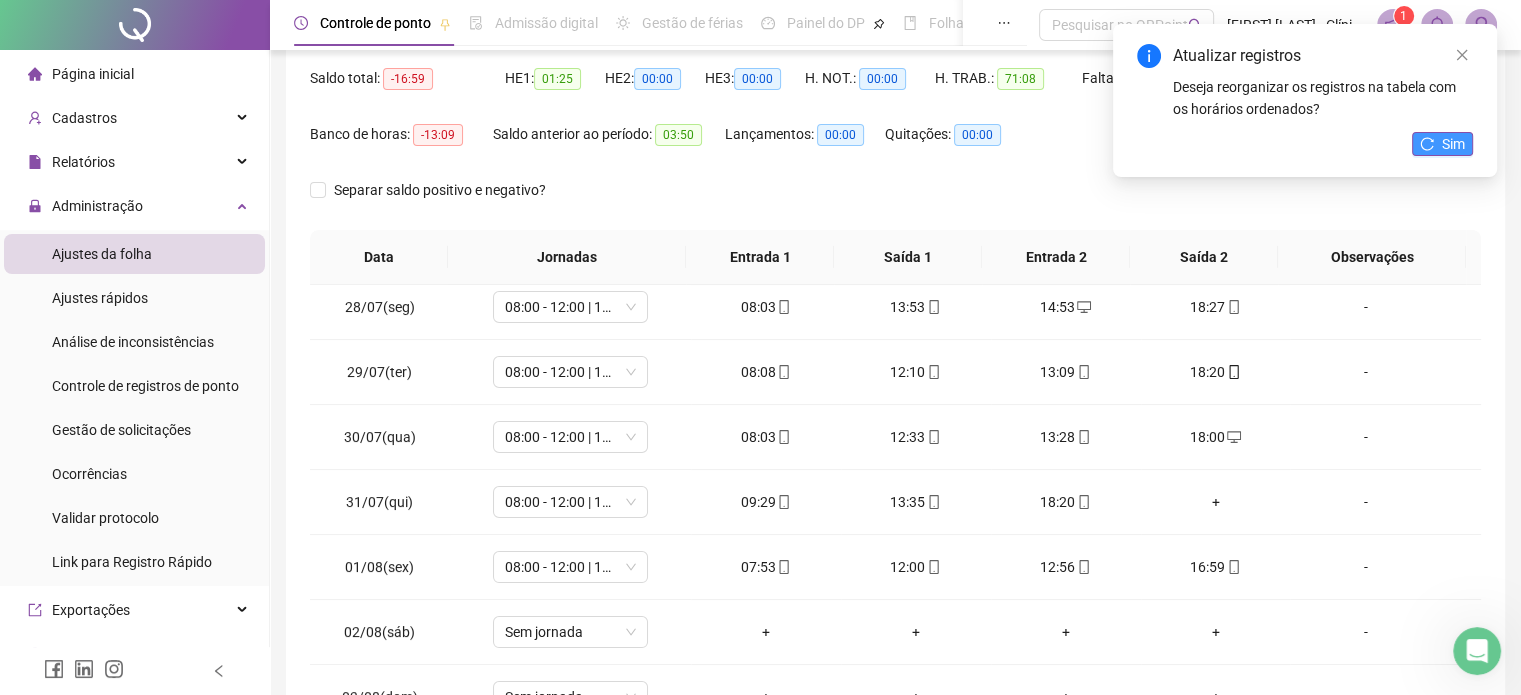 click on "Sim" at bounding box center (1453, 144) 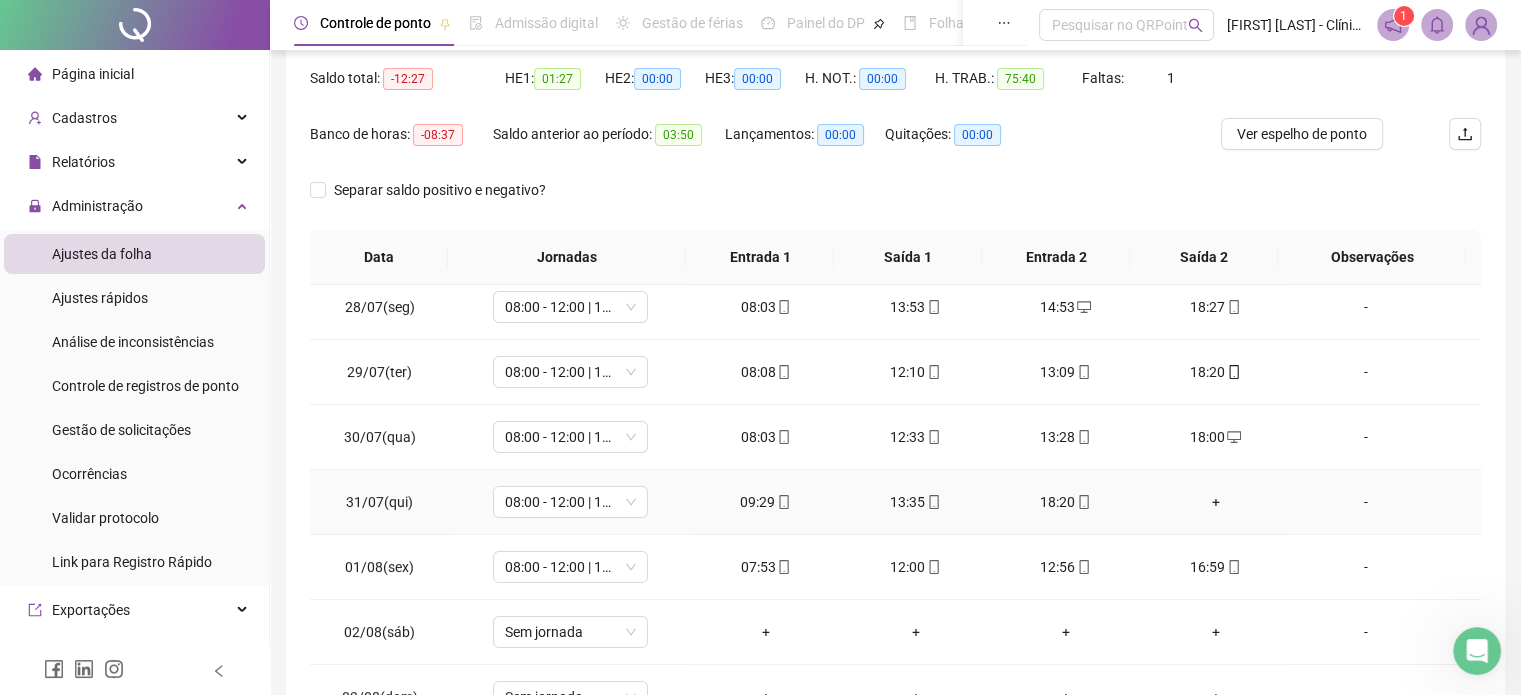 click on "+" at bounding box center (1216, 502) 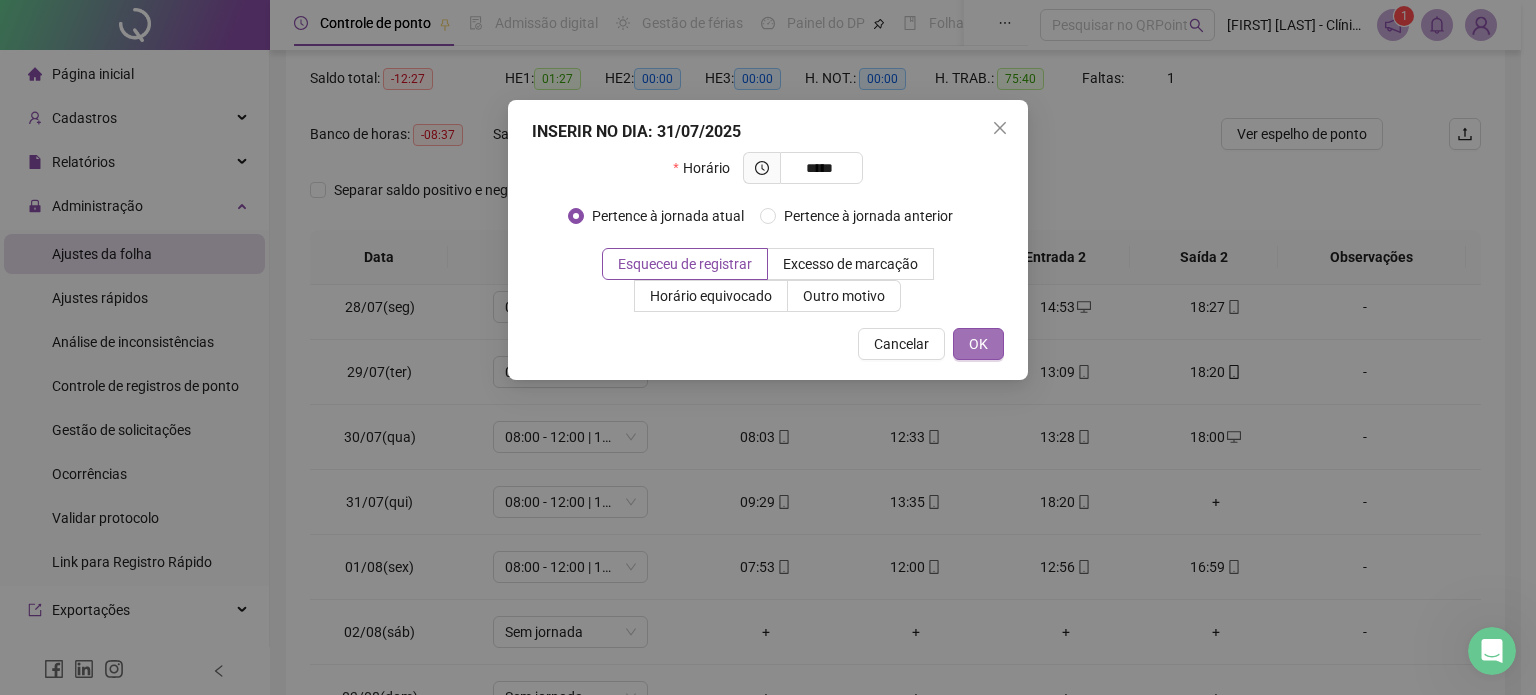 type on "*****" 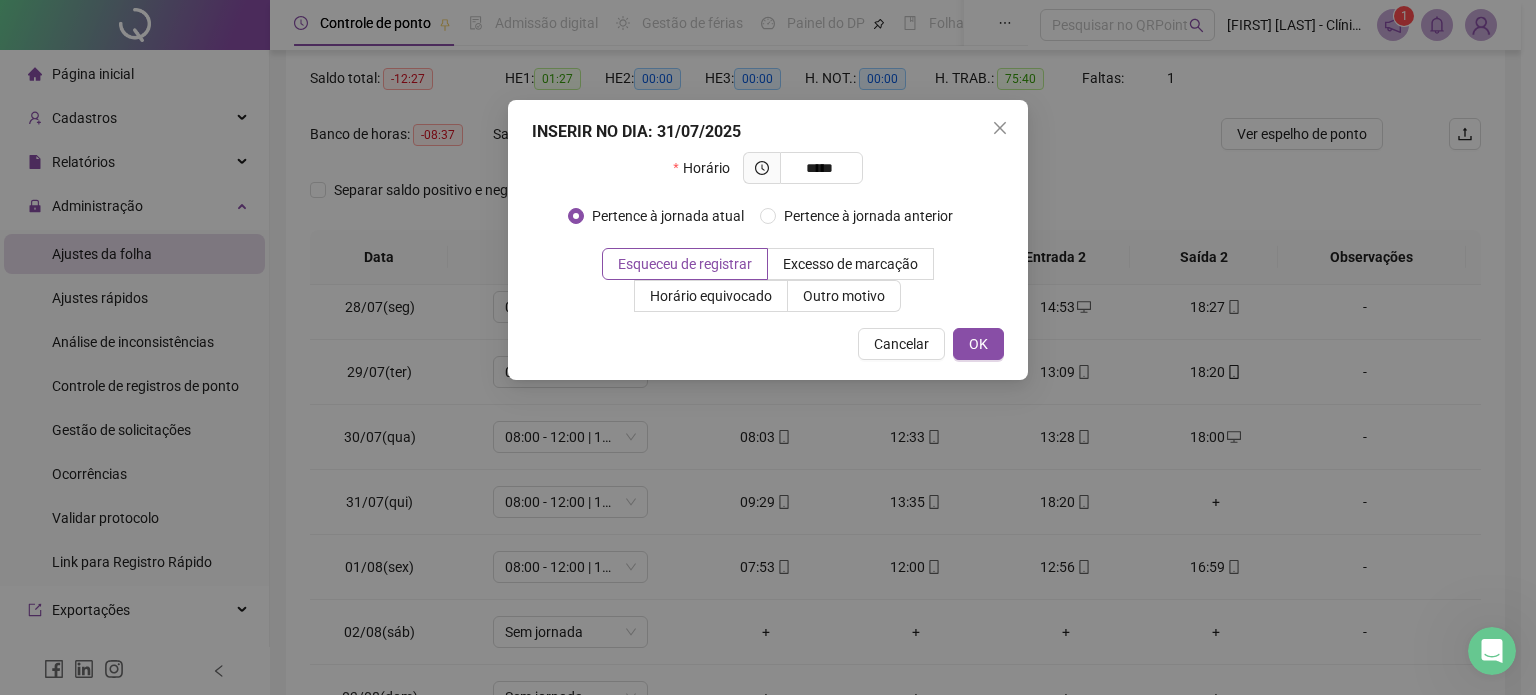 drag, startPoint x: 988, startPoint y: 339, endPoint x: 1029, endPoint y: 350, distance: 42.44997 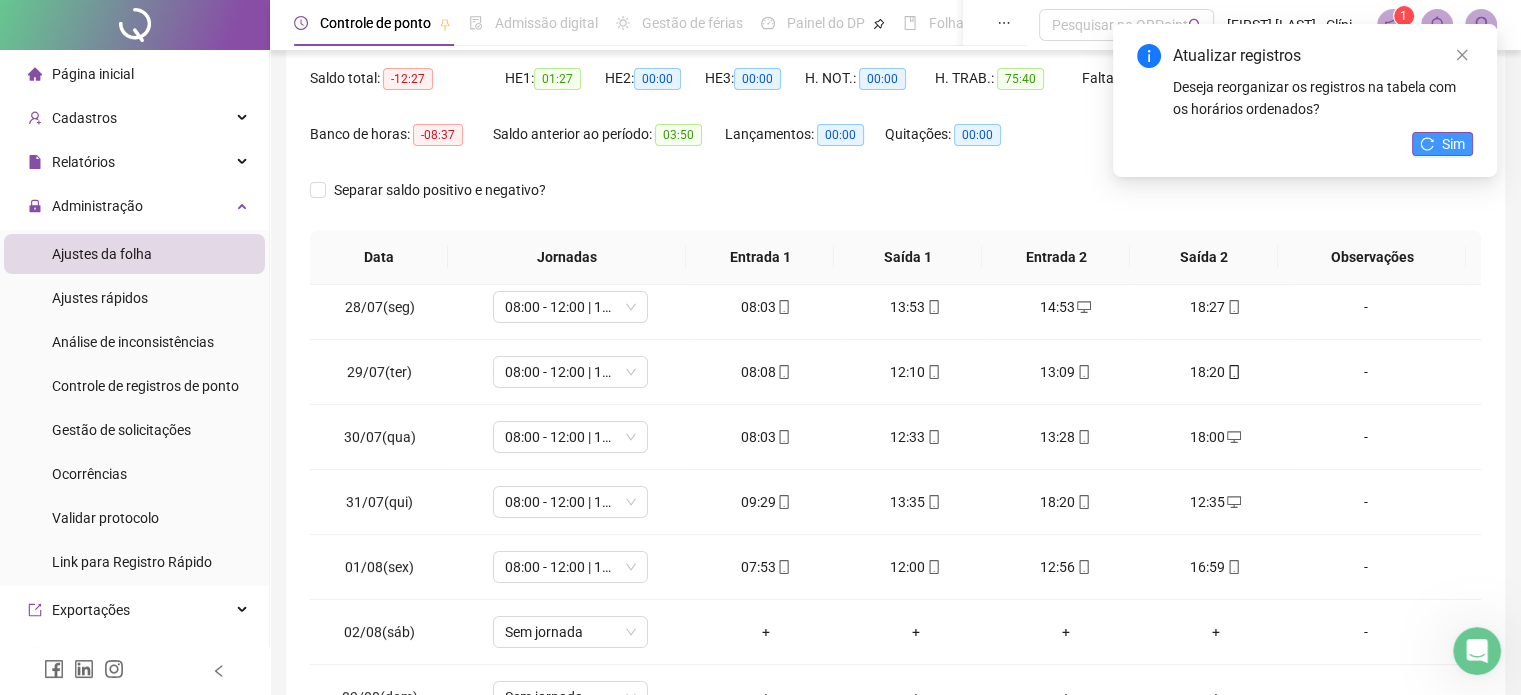 click on "Sim" at bounding box center (1453, 144) 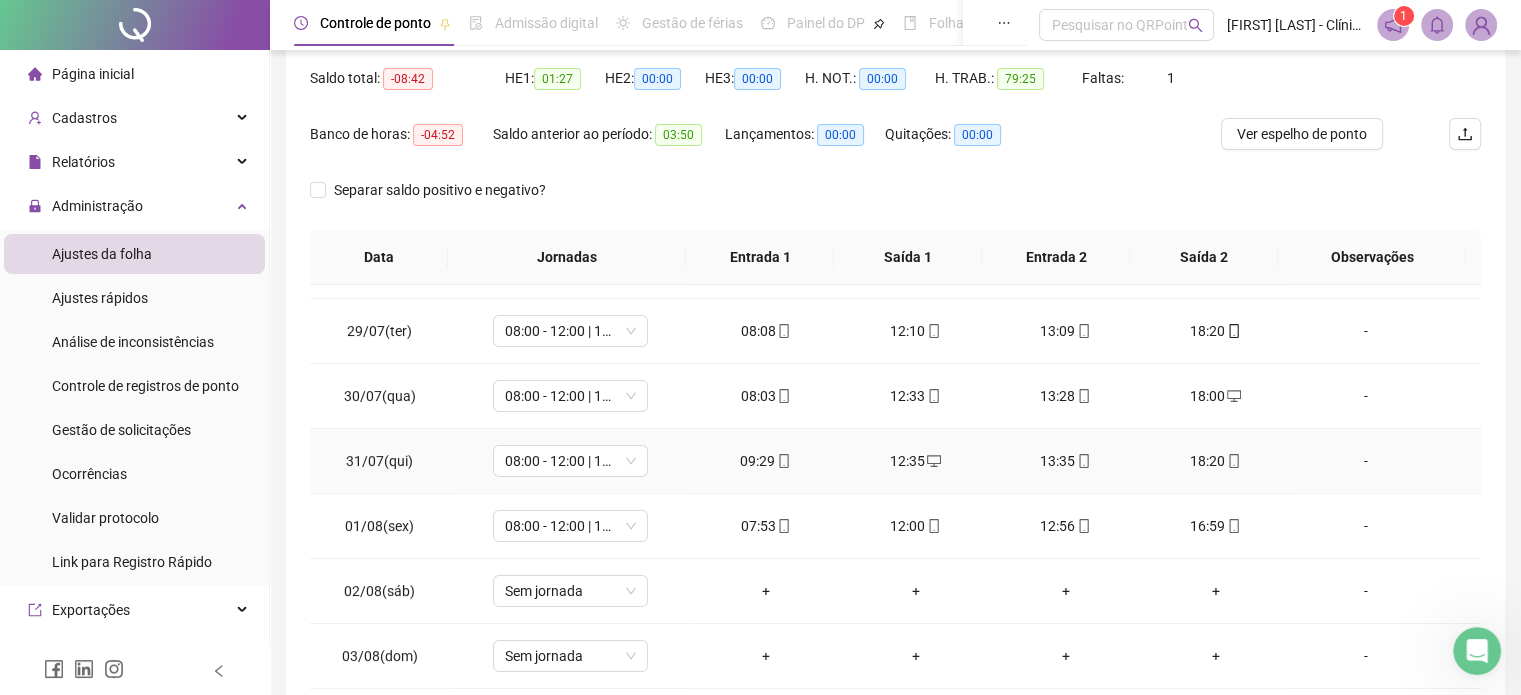 scroll, scrollTop: 480, scrollLeft: 0, axis: vertical 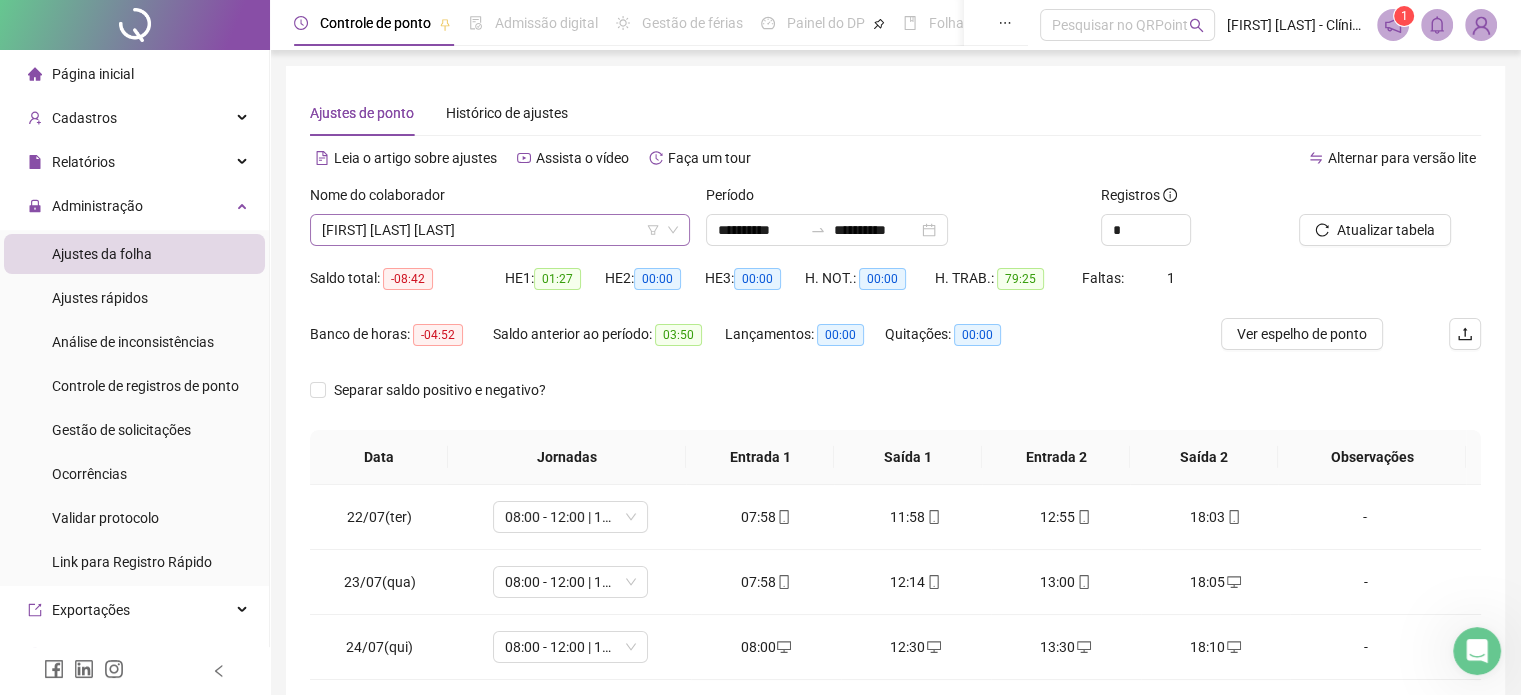 click on "[FIRST] [LAST] [LAST]" at bounding box center [500, 230] 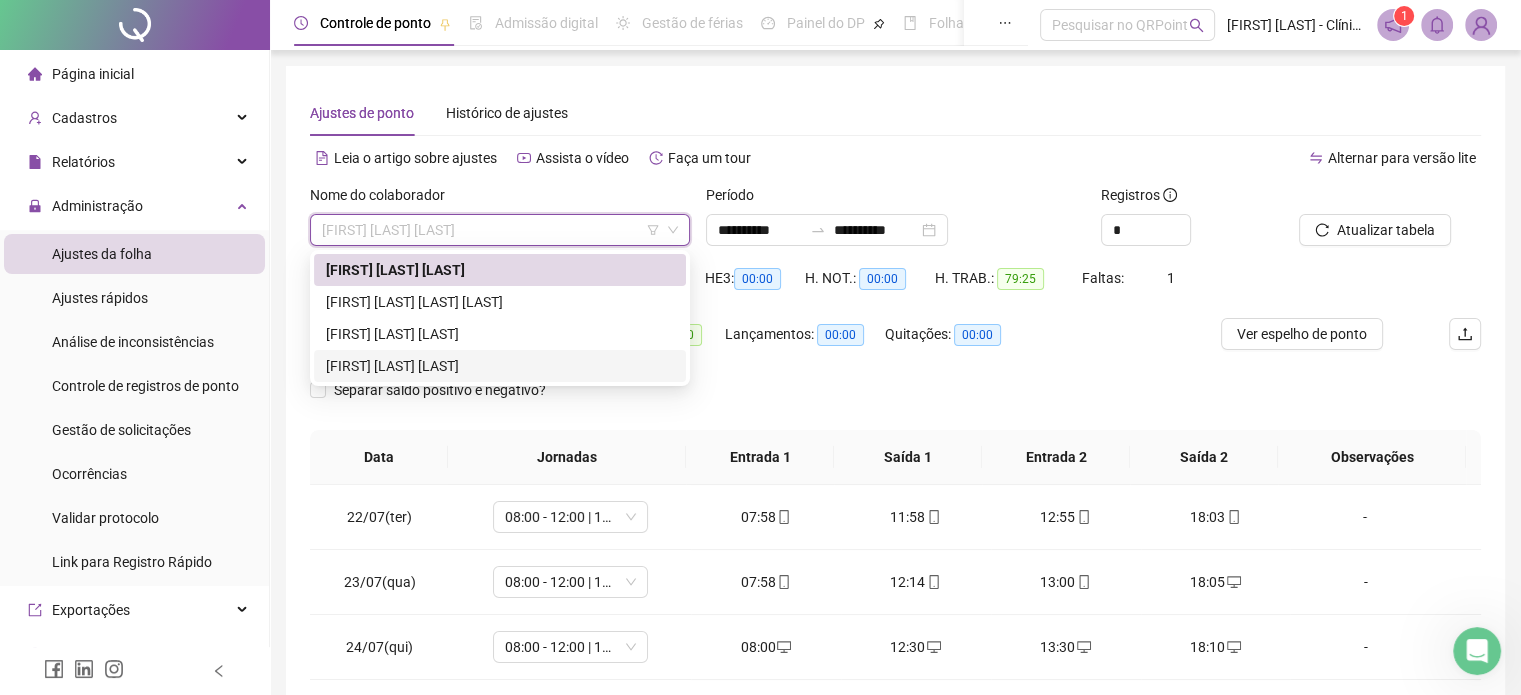 click on "[FIRST] [LAST] [LAST]" at bounding box center [500, 366] 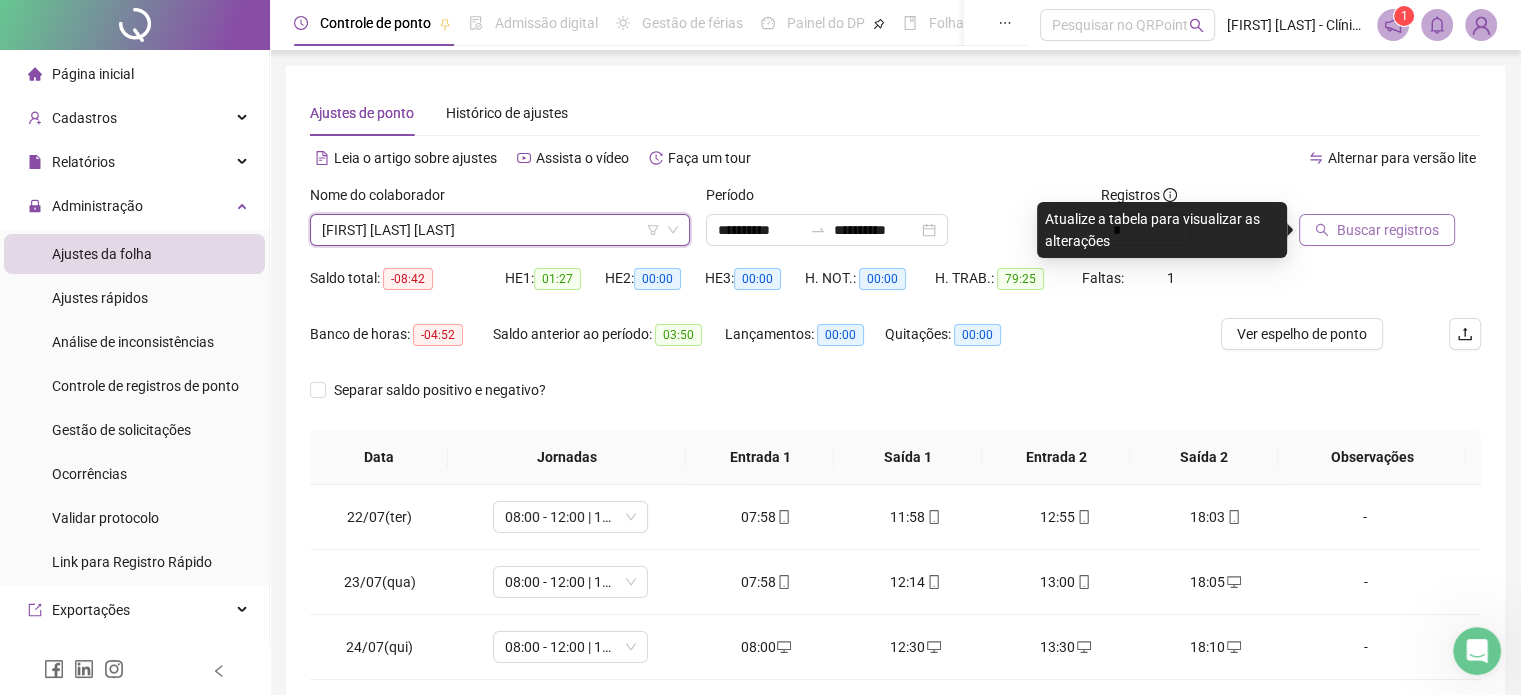 click on "Buscar registros" at bounding box center [1388, 230] 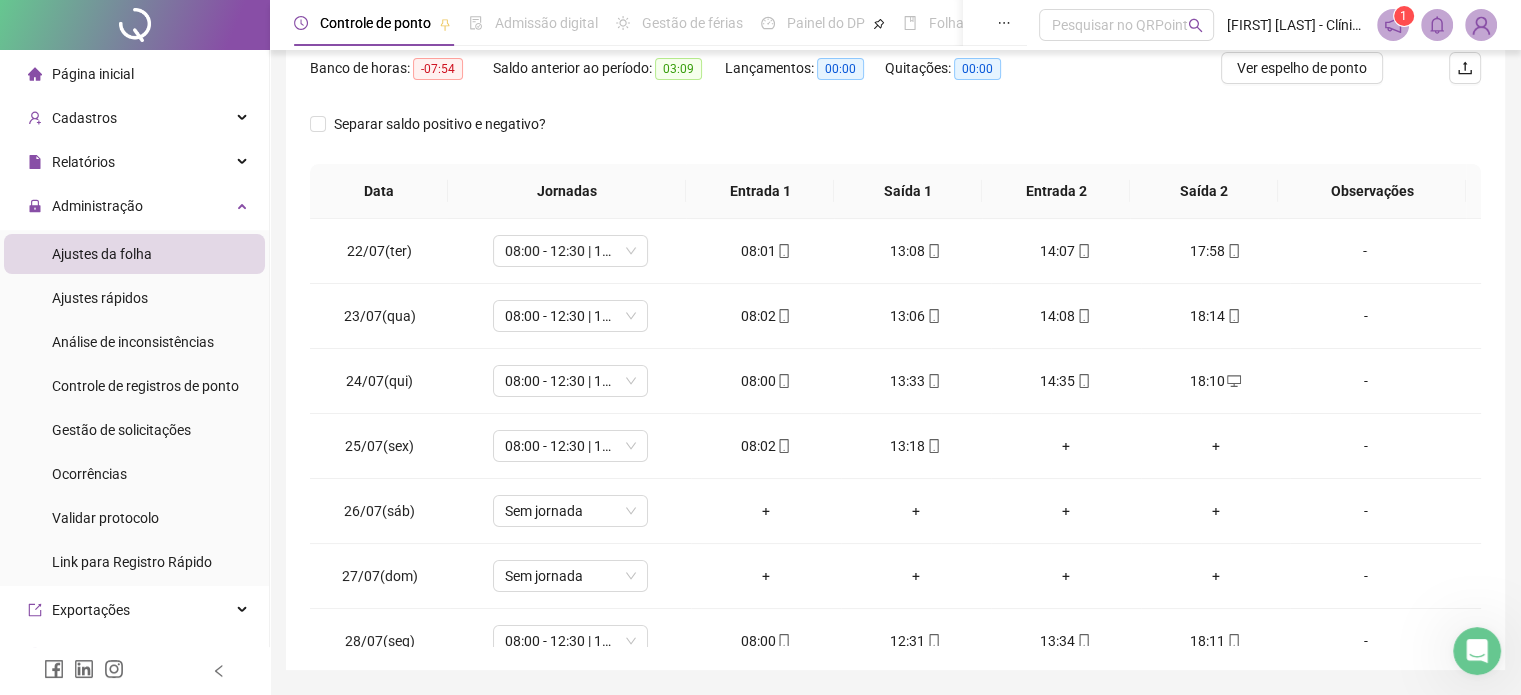 scroll, scrollTop: 300, scrollLeft: 0, axis: vertical 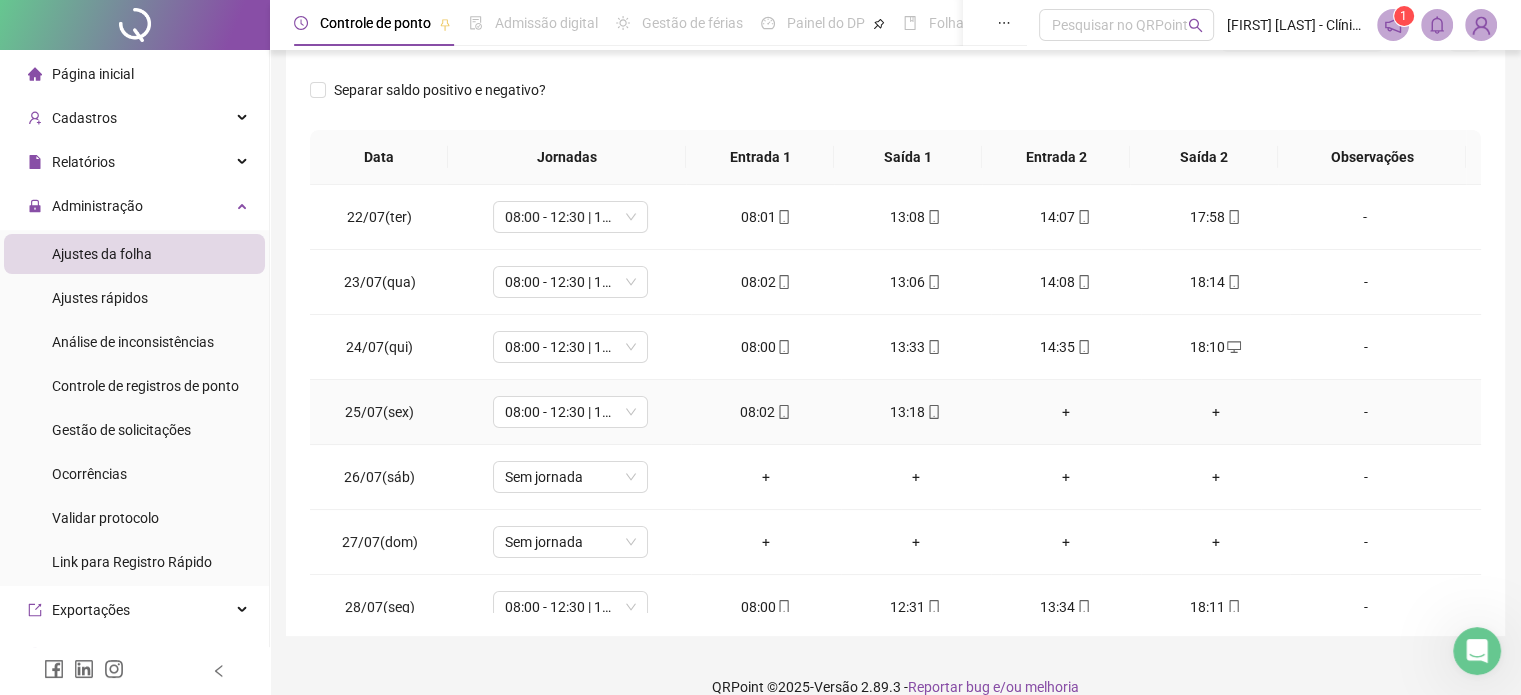 click on "+" at bounding box center (1066, 412) 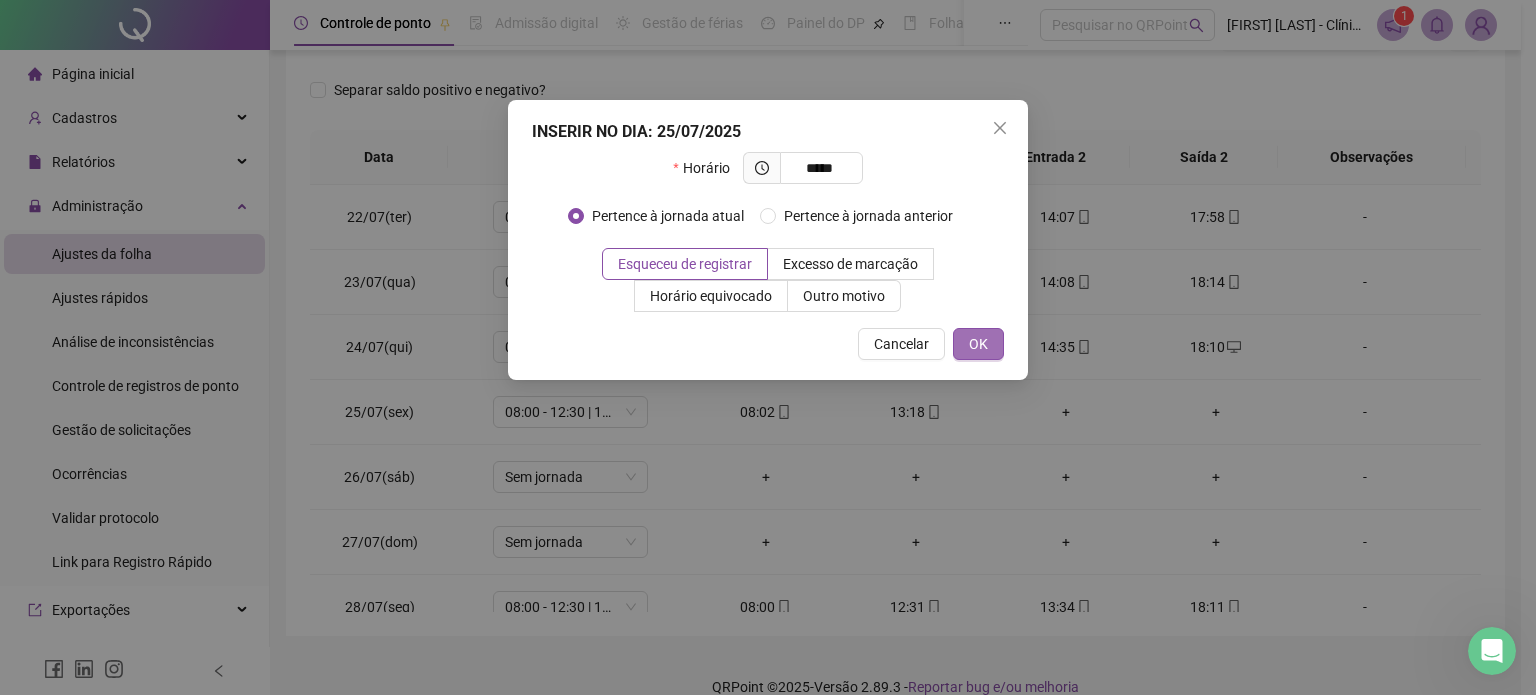 type on "*****" 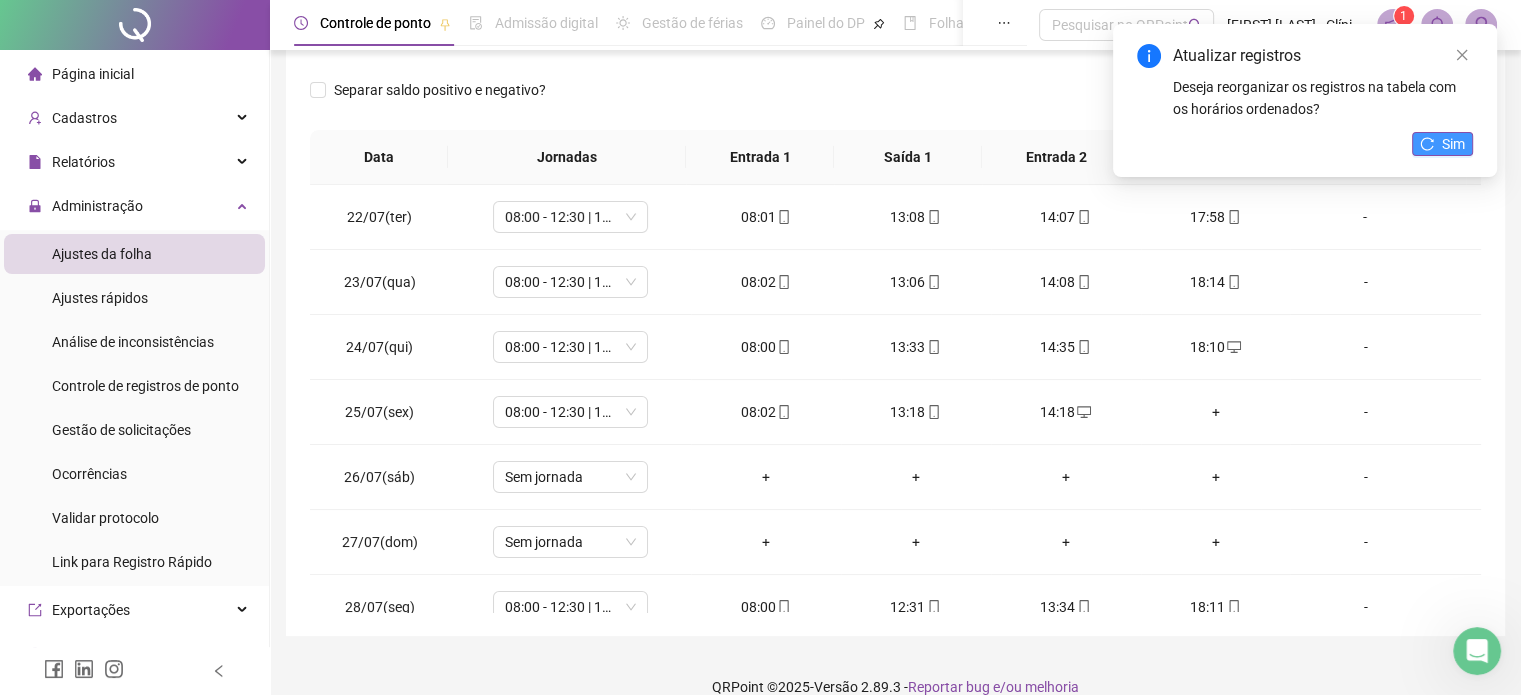 click on "Sim" at bounding box center (1442, 144) 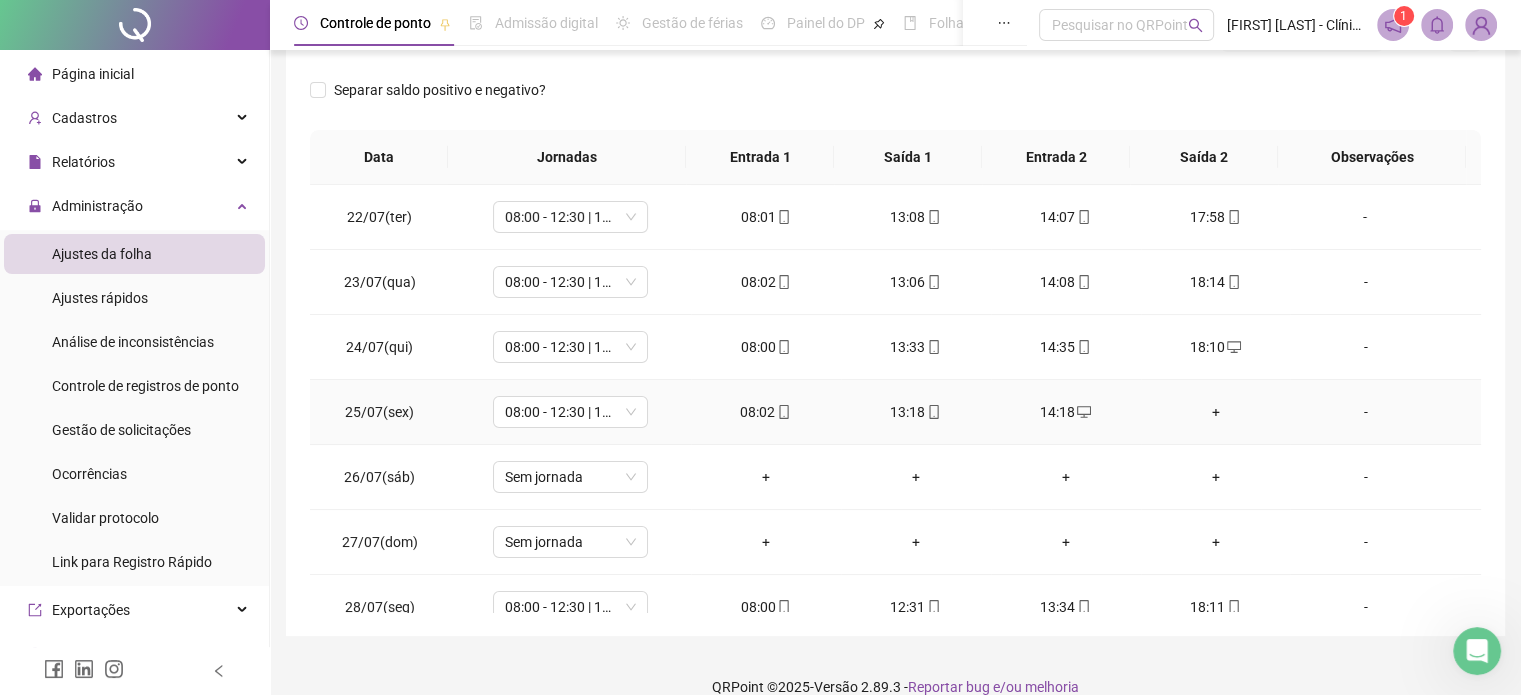 click on "+" at bounding box center [1216, 412] 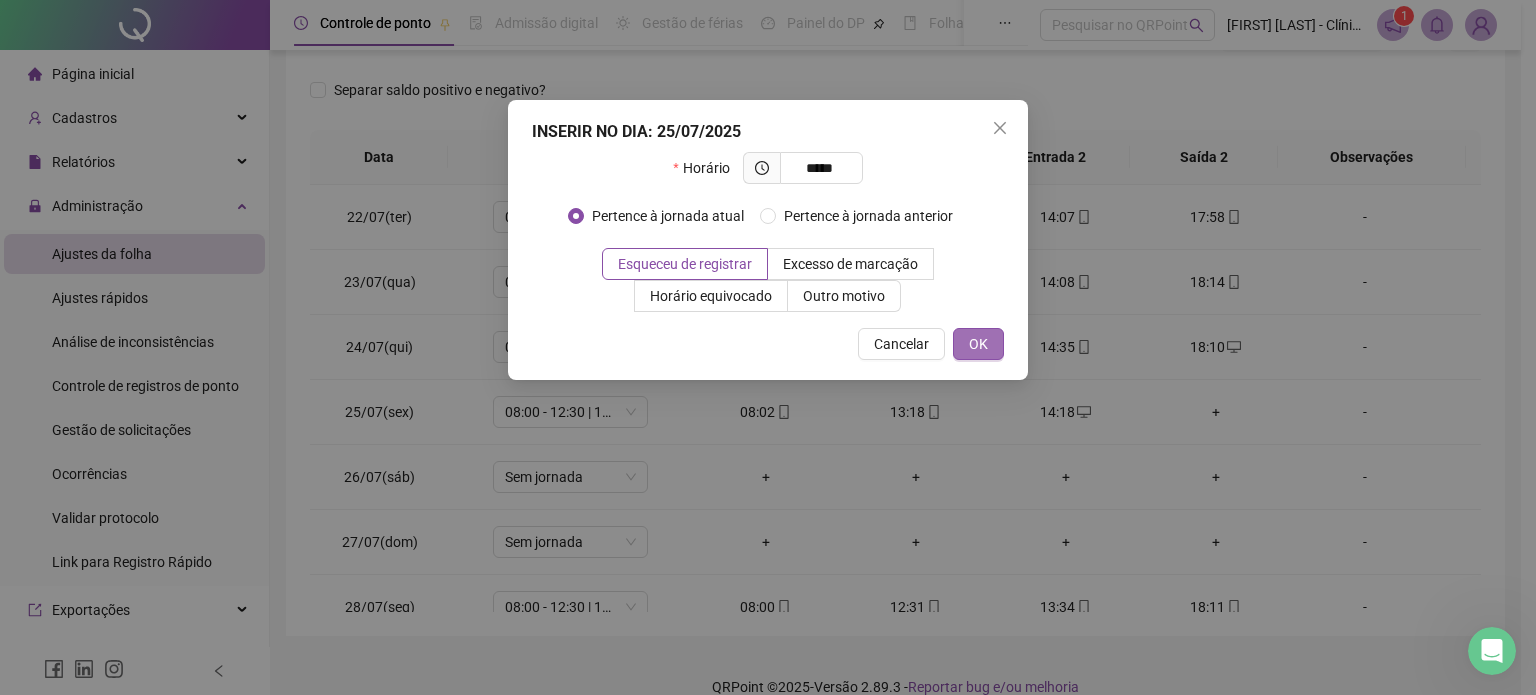 type on "*****" 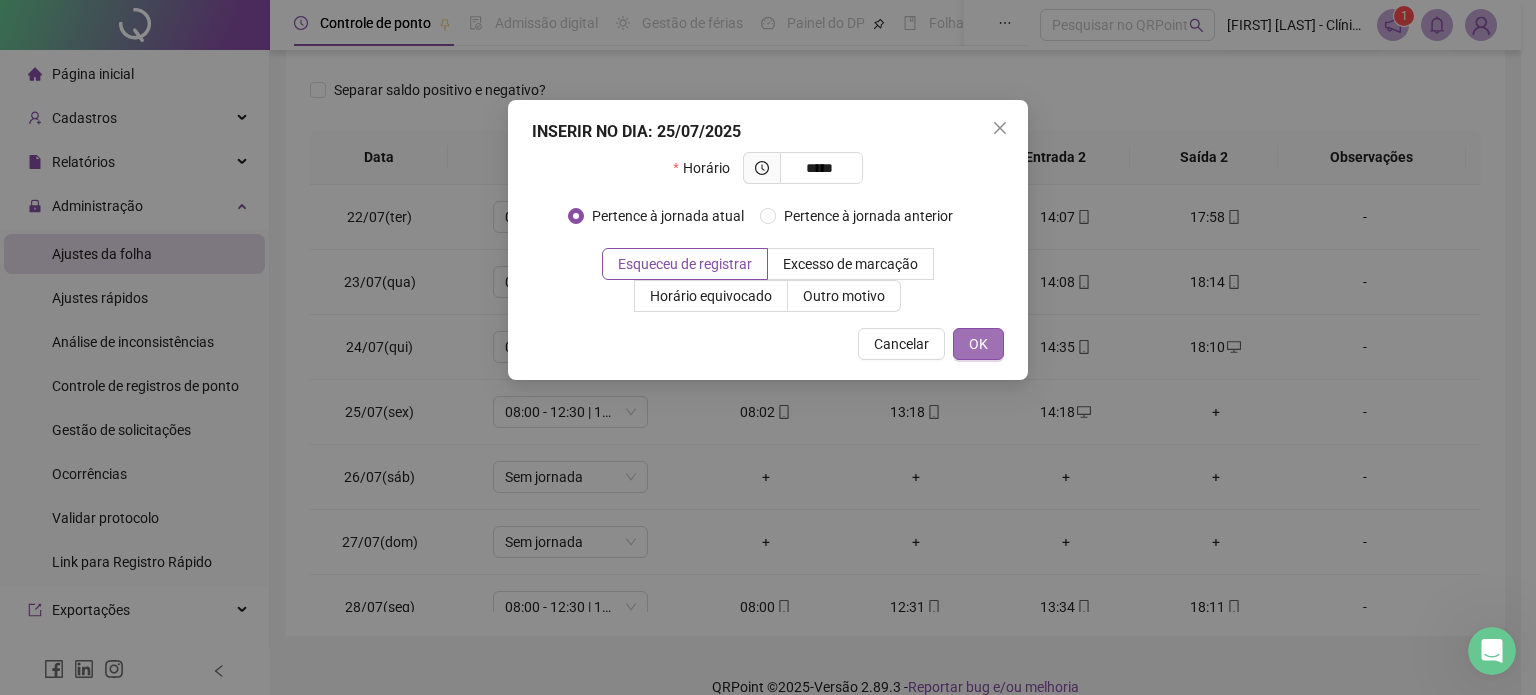 click on "OK" at bounding box center [978, 344] 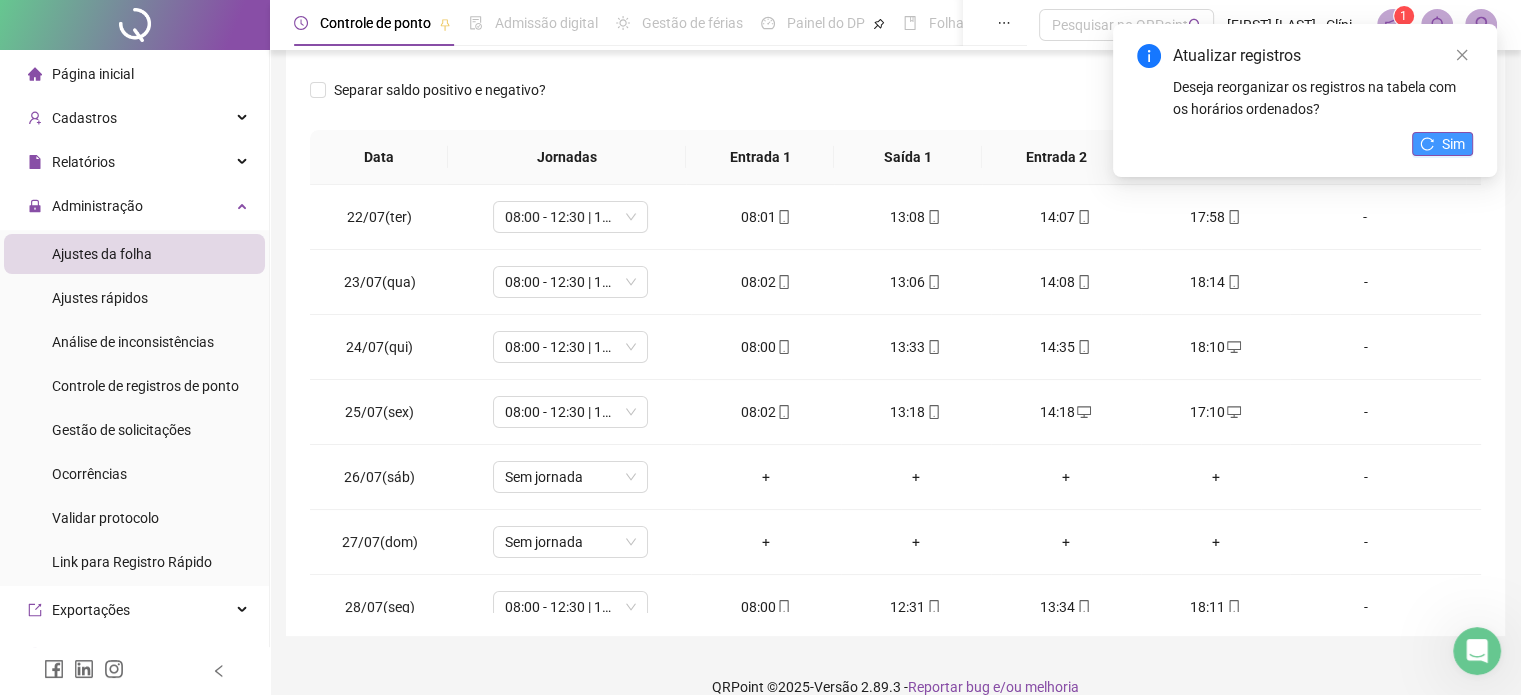 click on "Sim" at bounding box center (1453, 144) 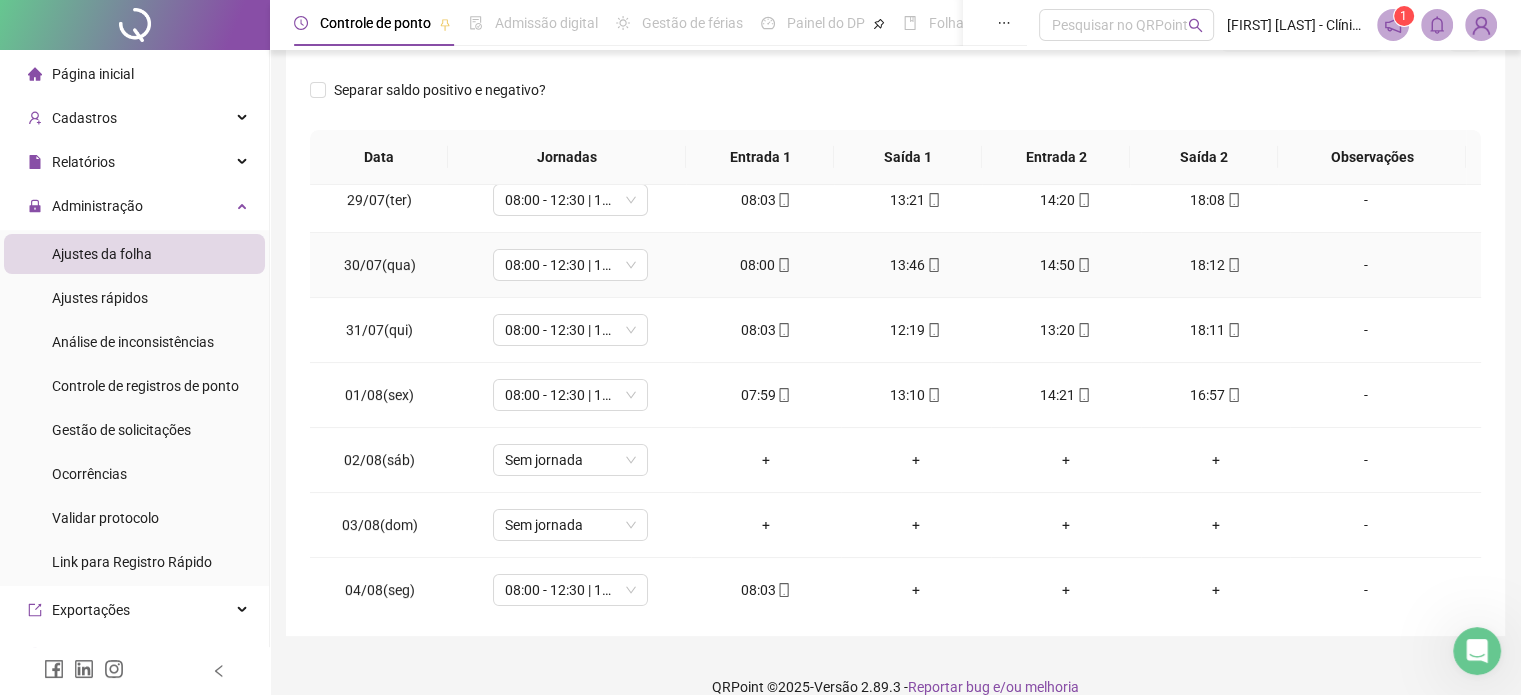 scroll, scrollTop: 480, scrollLeft: 0, axis: vertical 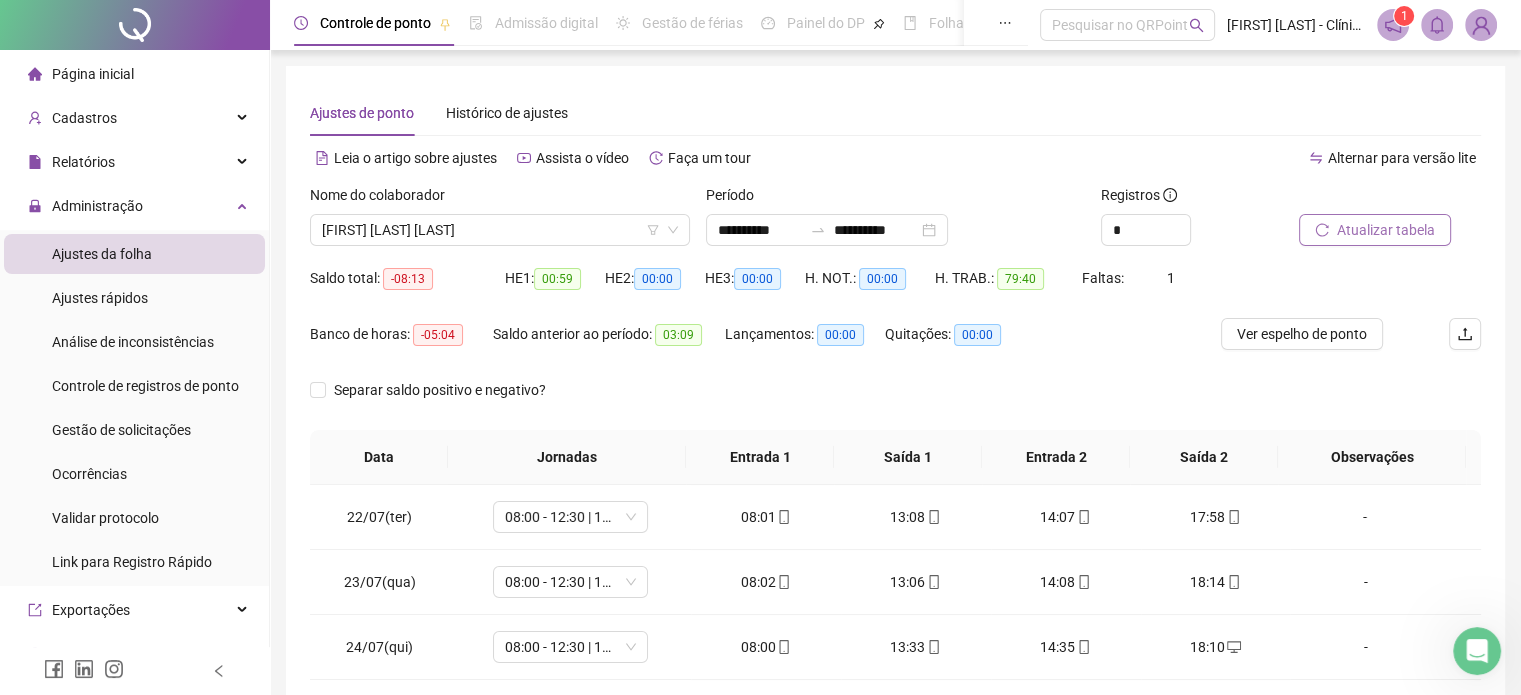click on "Atualizar tabela" at bounding box center (1386, 230) 